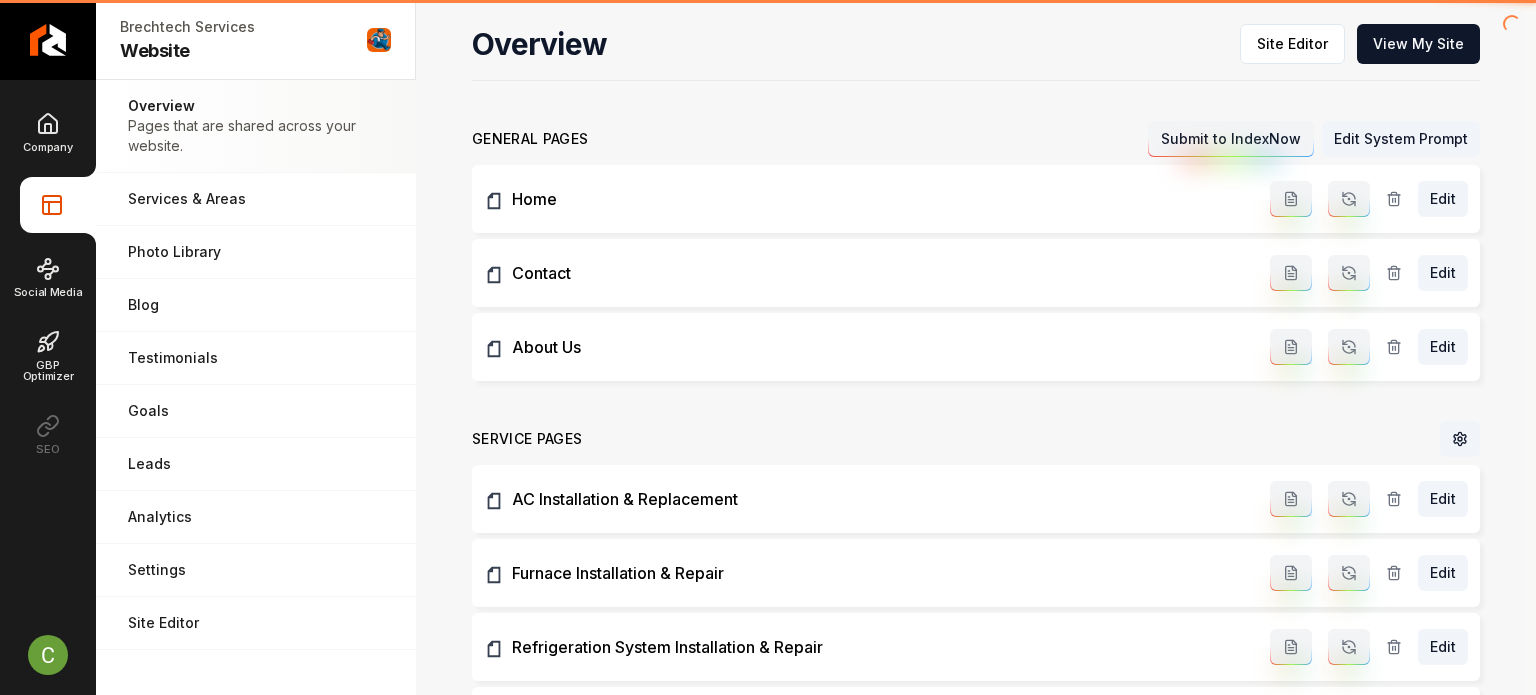 scroll, scrollTop: 0, scrollLeft: 0, axis: both 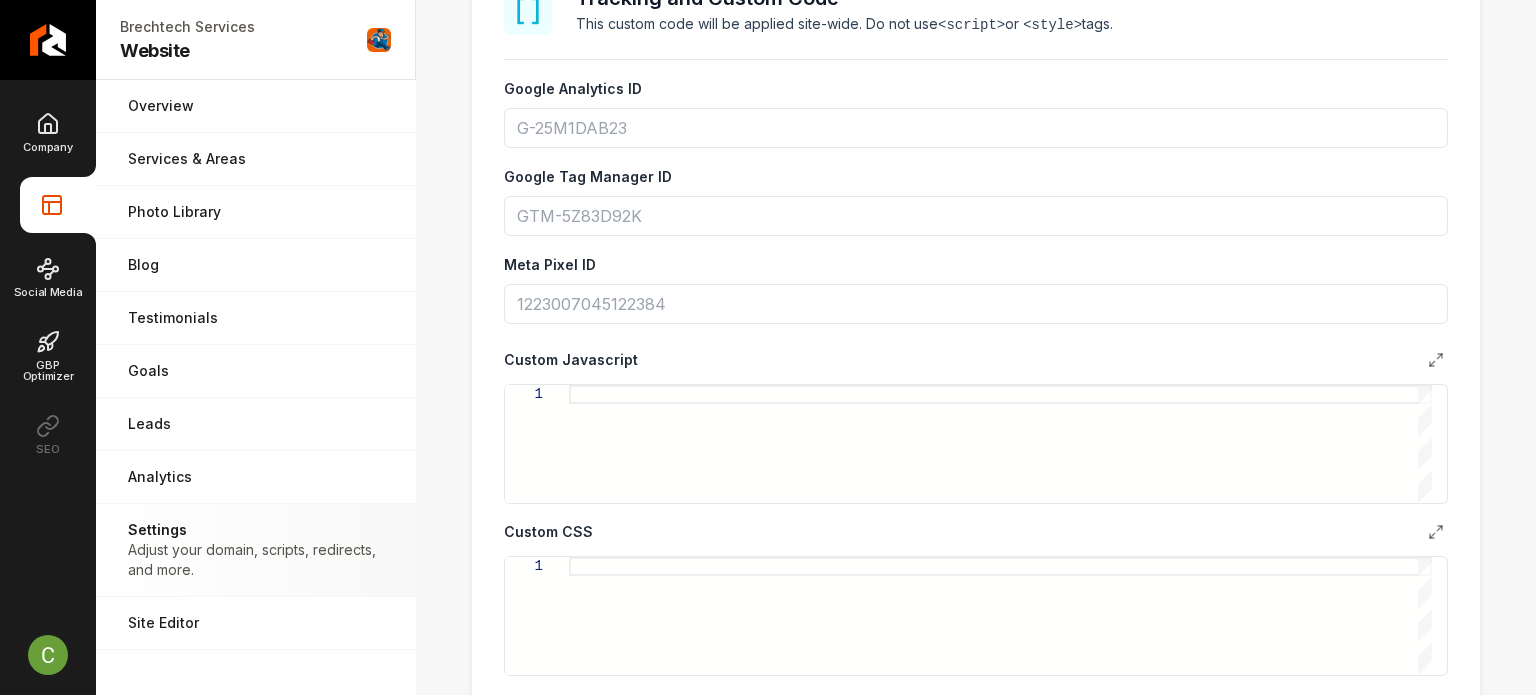 click at bounding box center (1000, 444) 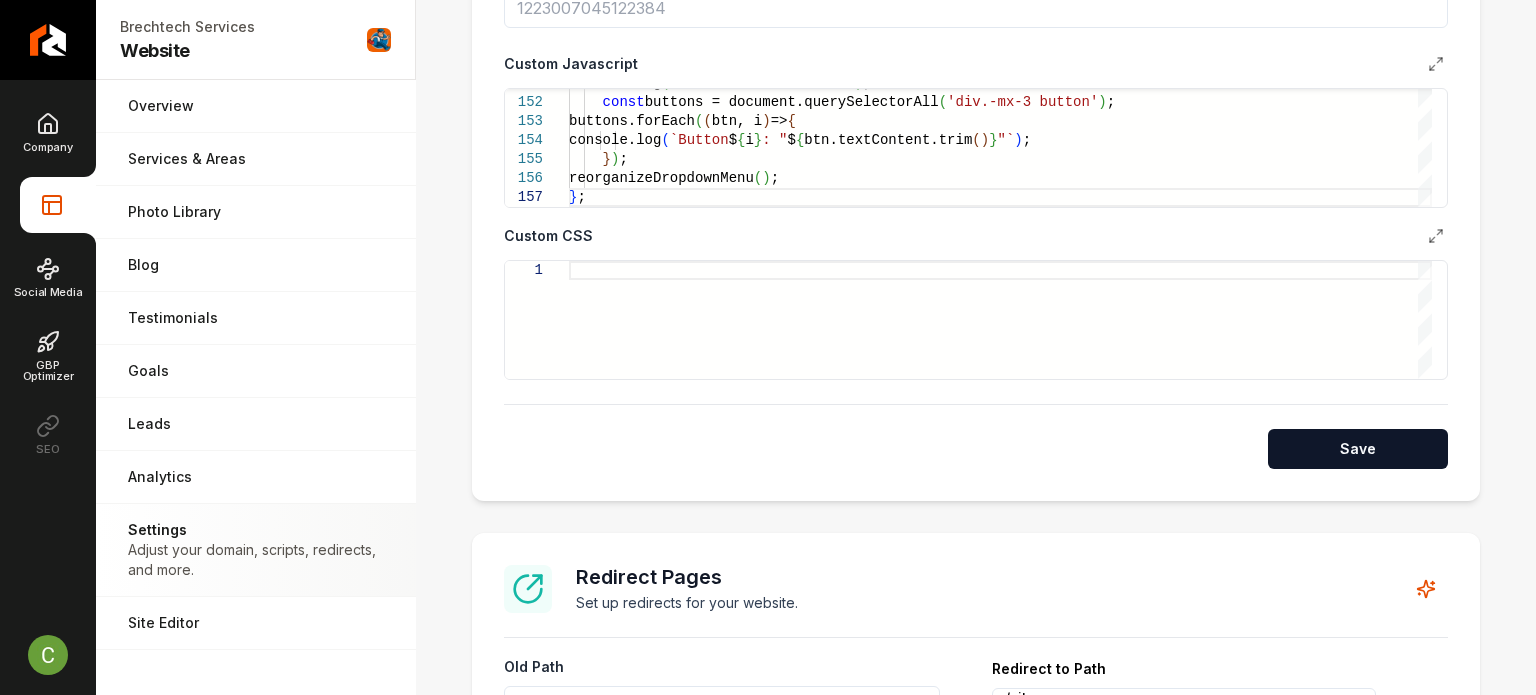 scroll, scrollTop: 1300, scrollLeft: 0, axis: vertical 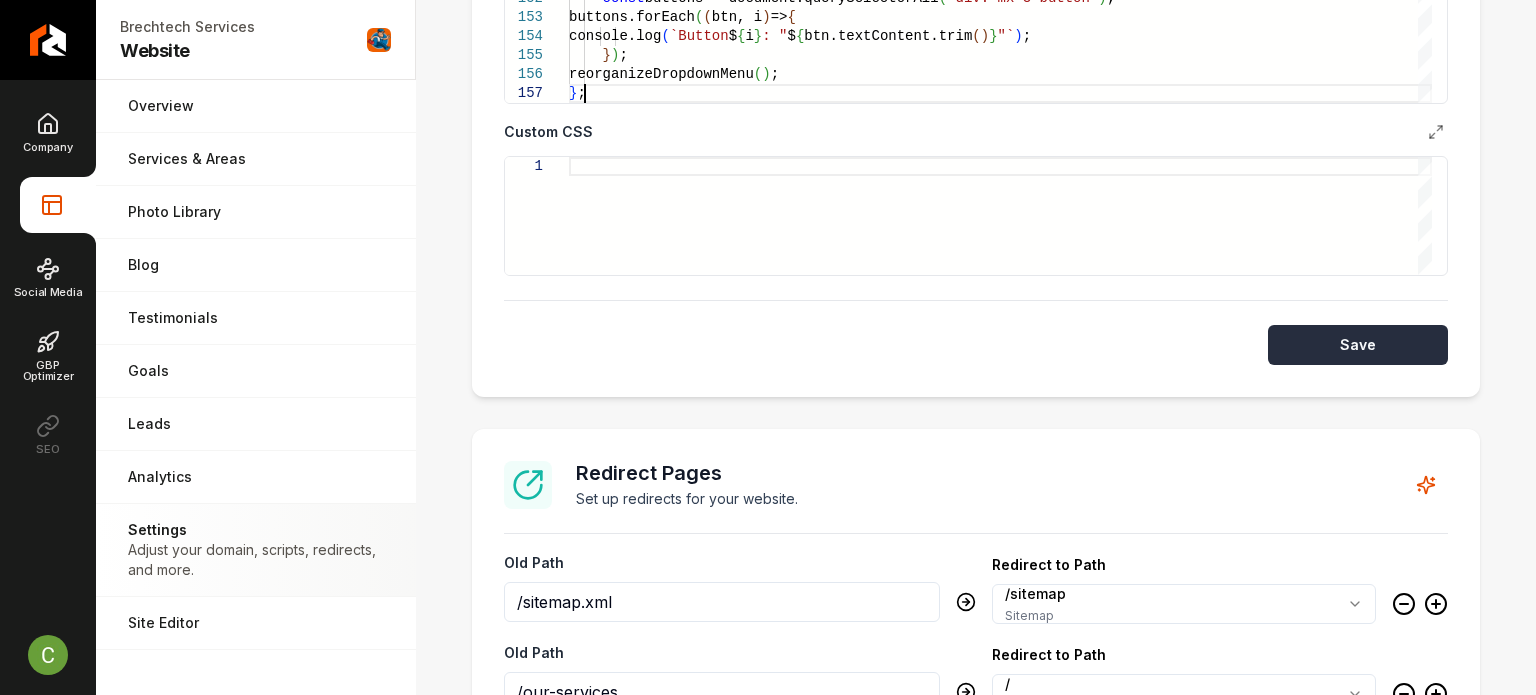 click on "Save" at bounding box center (1358, 345) 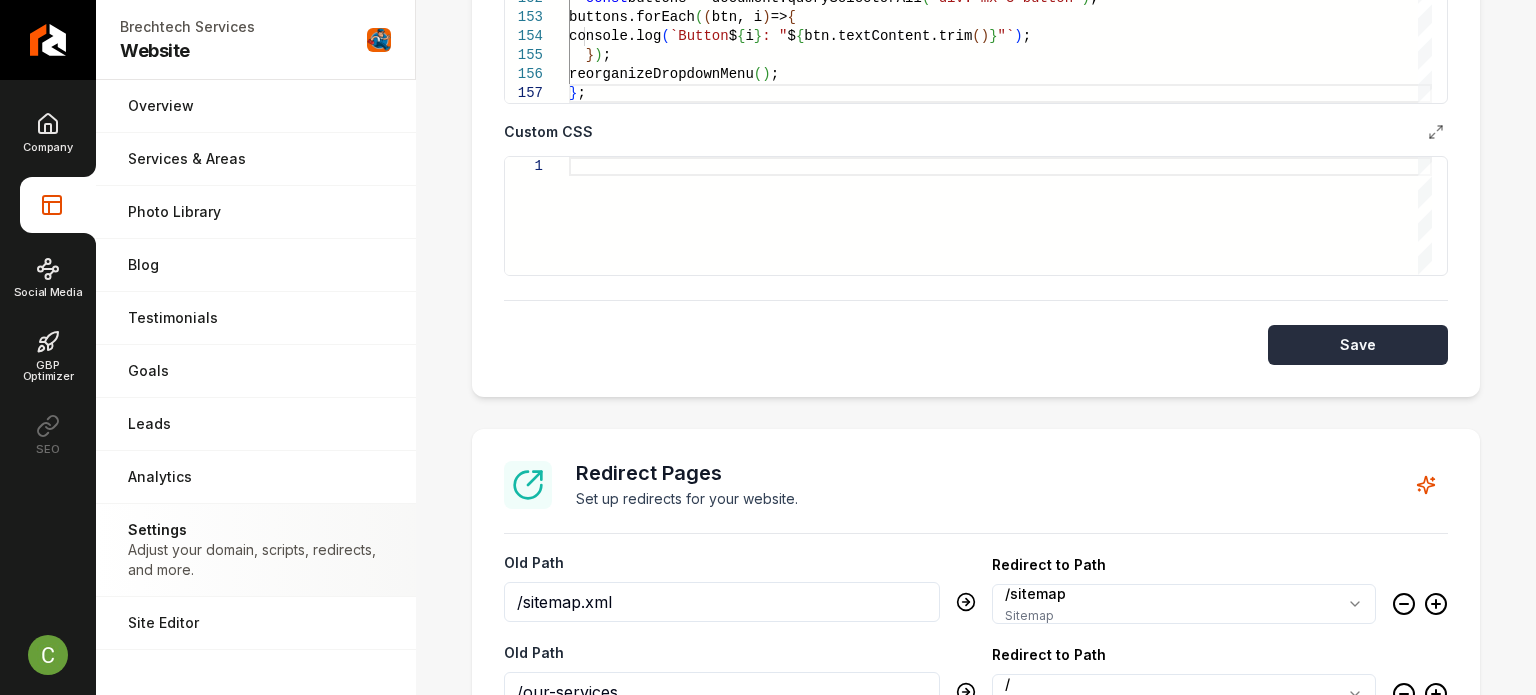 click on "Save" at bounding box center [1358, 345] 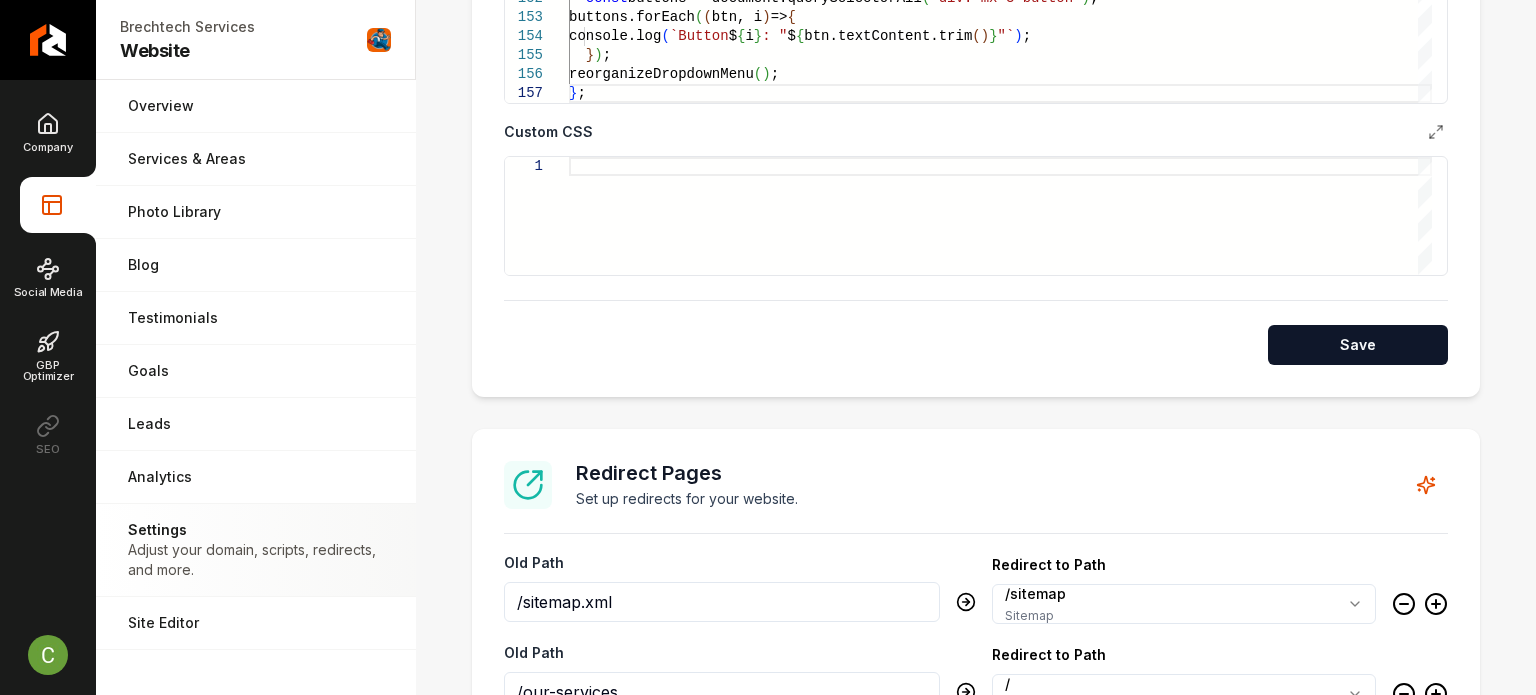 scroll, scrollTop: 900, scrollLeft: 0, axis: vertical 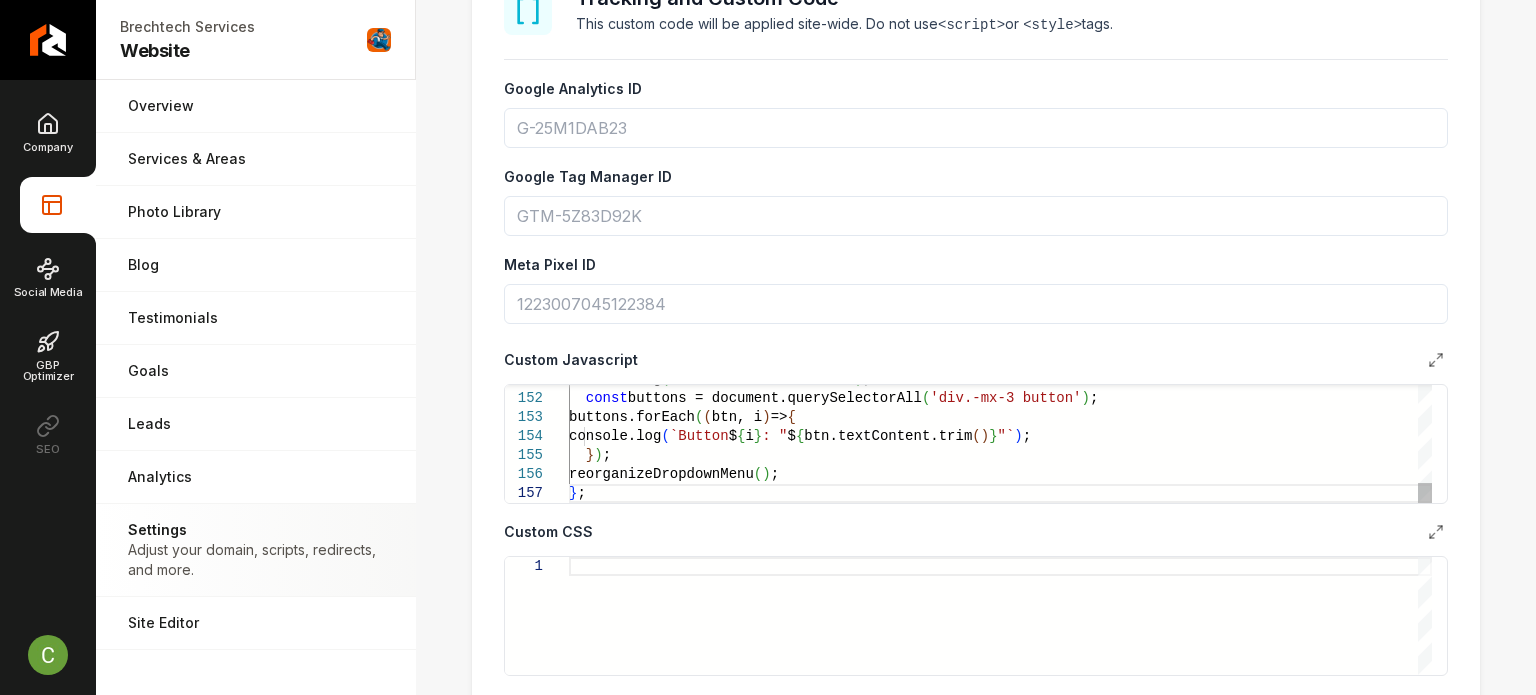 click on "console.log ( '===  SIMPLE  DEBUG  ===' ) ;   const  buttons  =  document.querySelectorAll ( 'div.-mx-3  button' ) ;   buttons.forEach ( ( btn,  i )  =>  {     console.log ( `Button  $ { i } :  " $ { btn.textContent.trim ( ) } "` ) ;   } ) ;   reorganizeDropdownMenu ( ) ; } ;" at bounding box center [1000, -989] 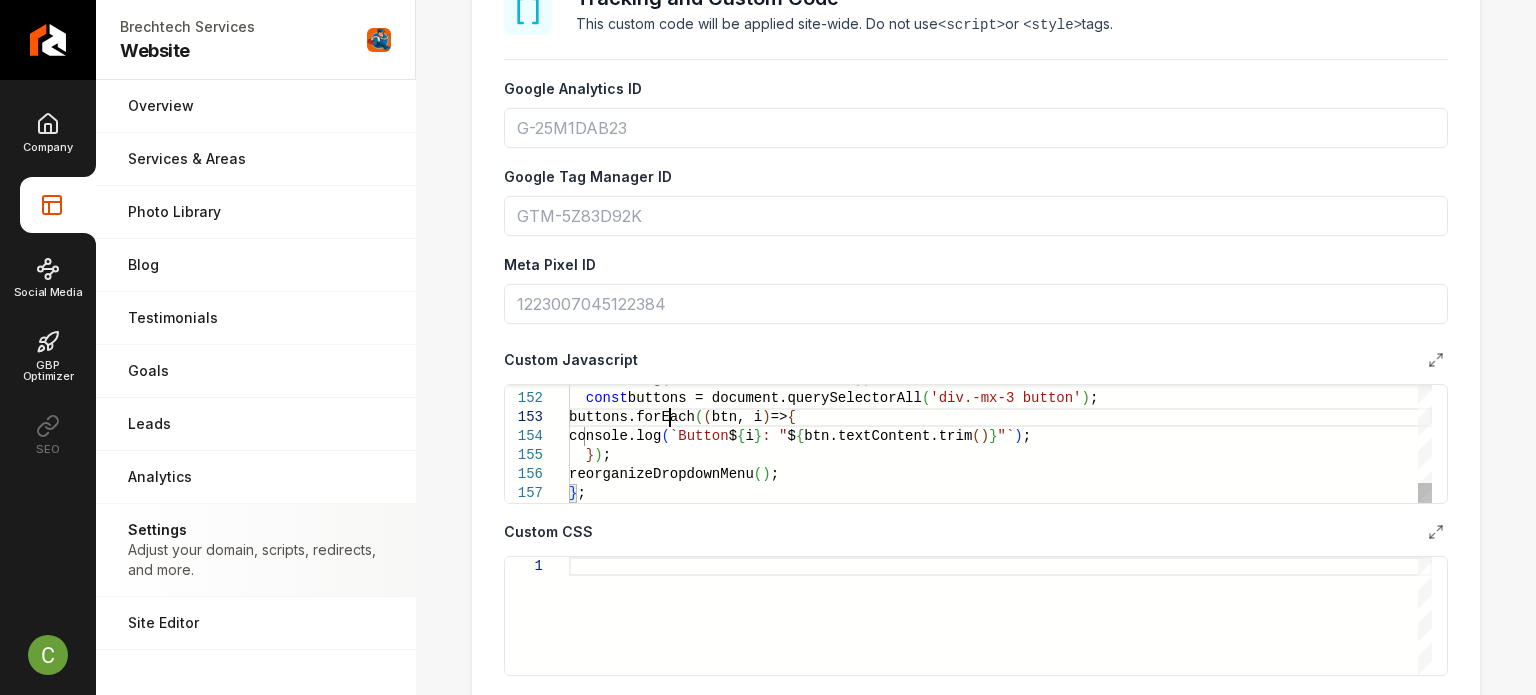 type on "**********" 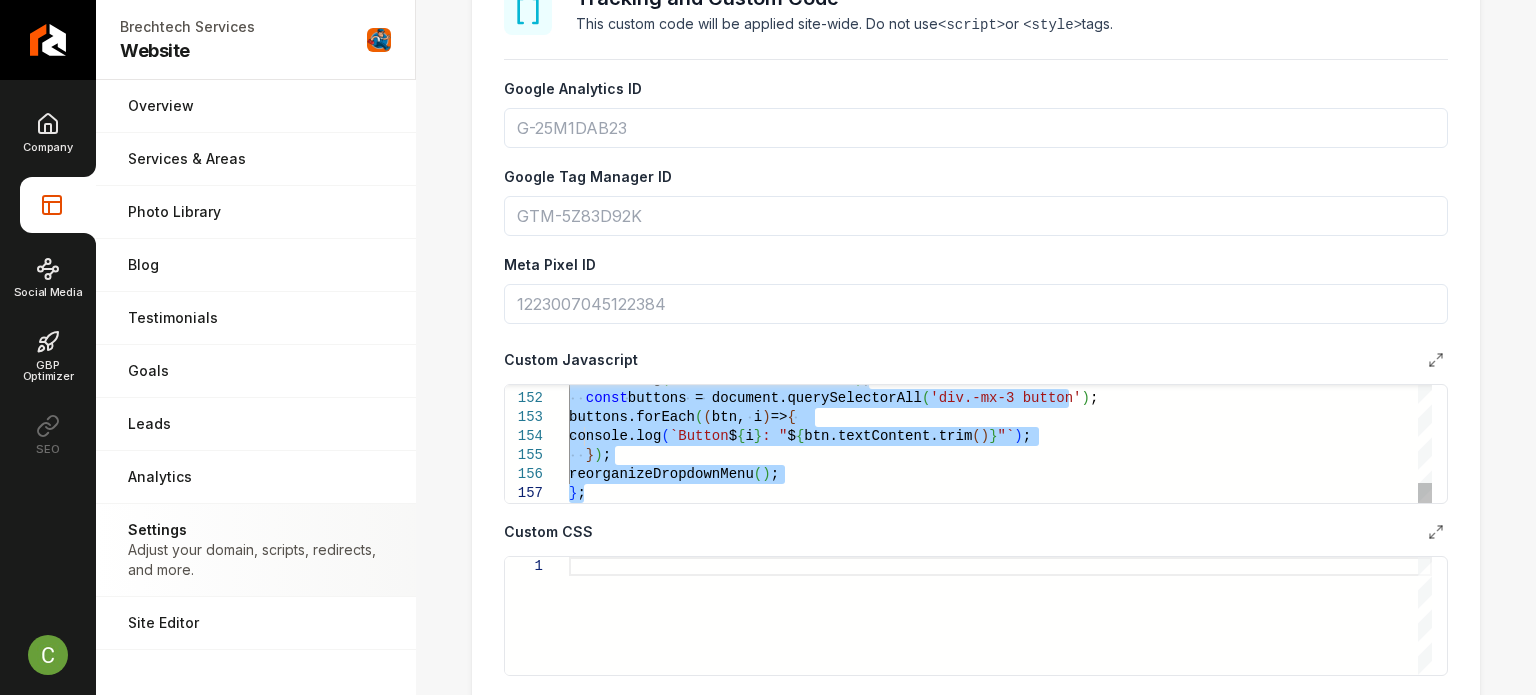type 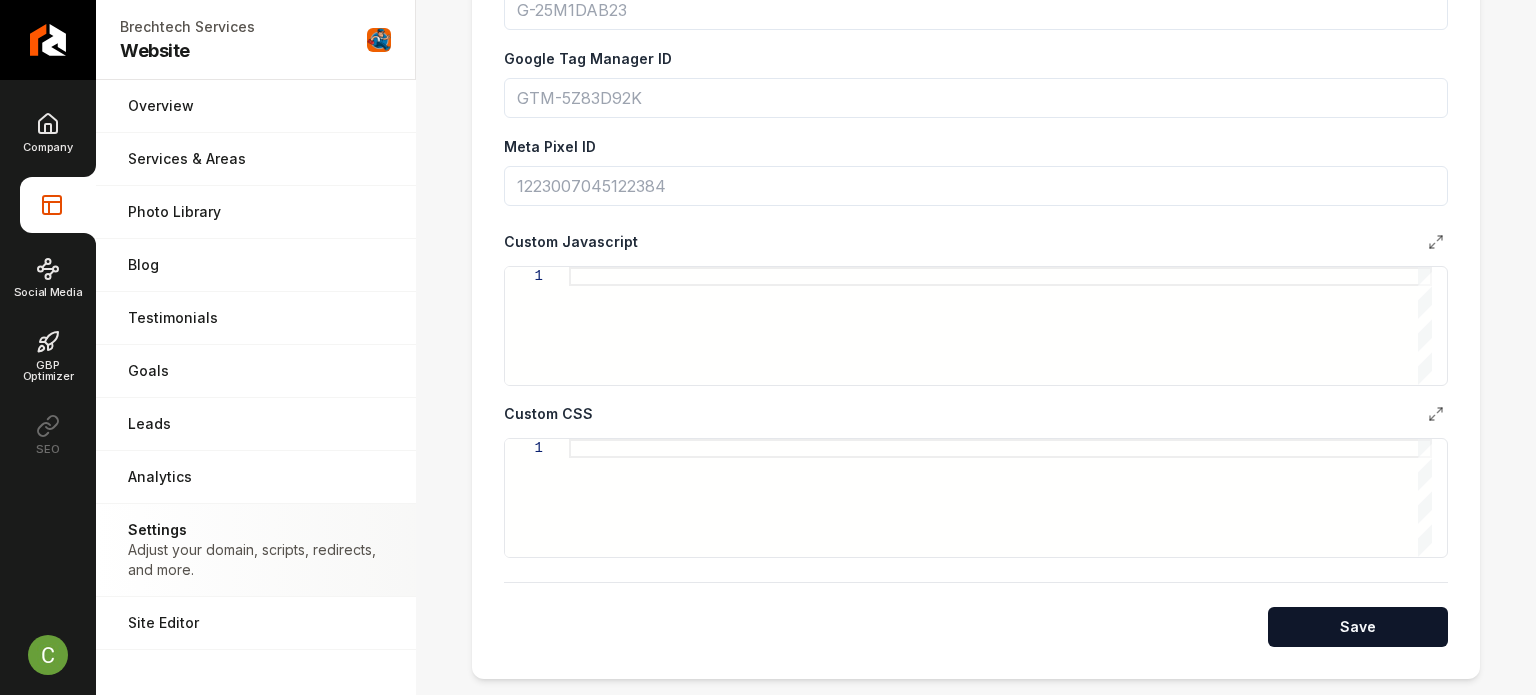 scroll, scrollTop: 1100, scrollLeft: 0, axis: vertical 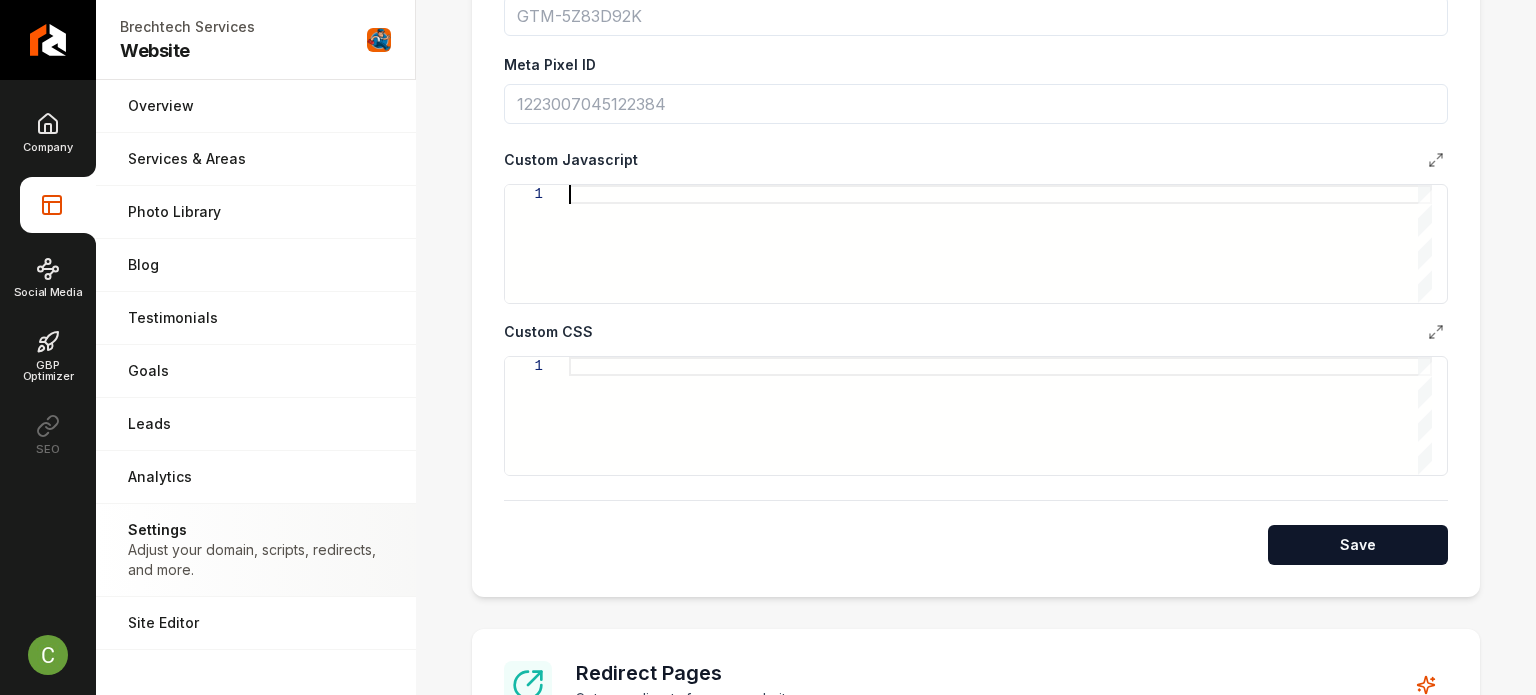 click on "Save" at bounding box center (1358, 545) 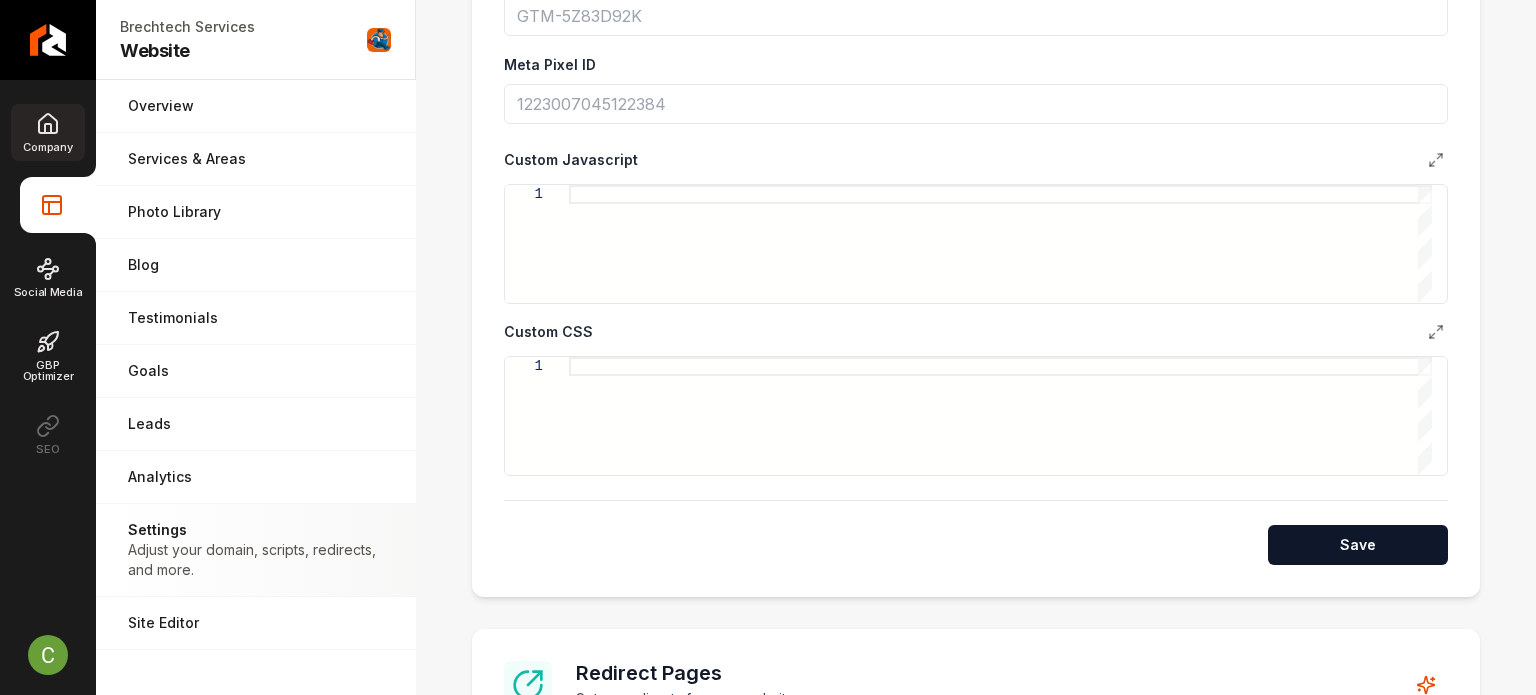 click on "Company" at bounding box center (47, 132) 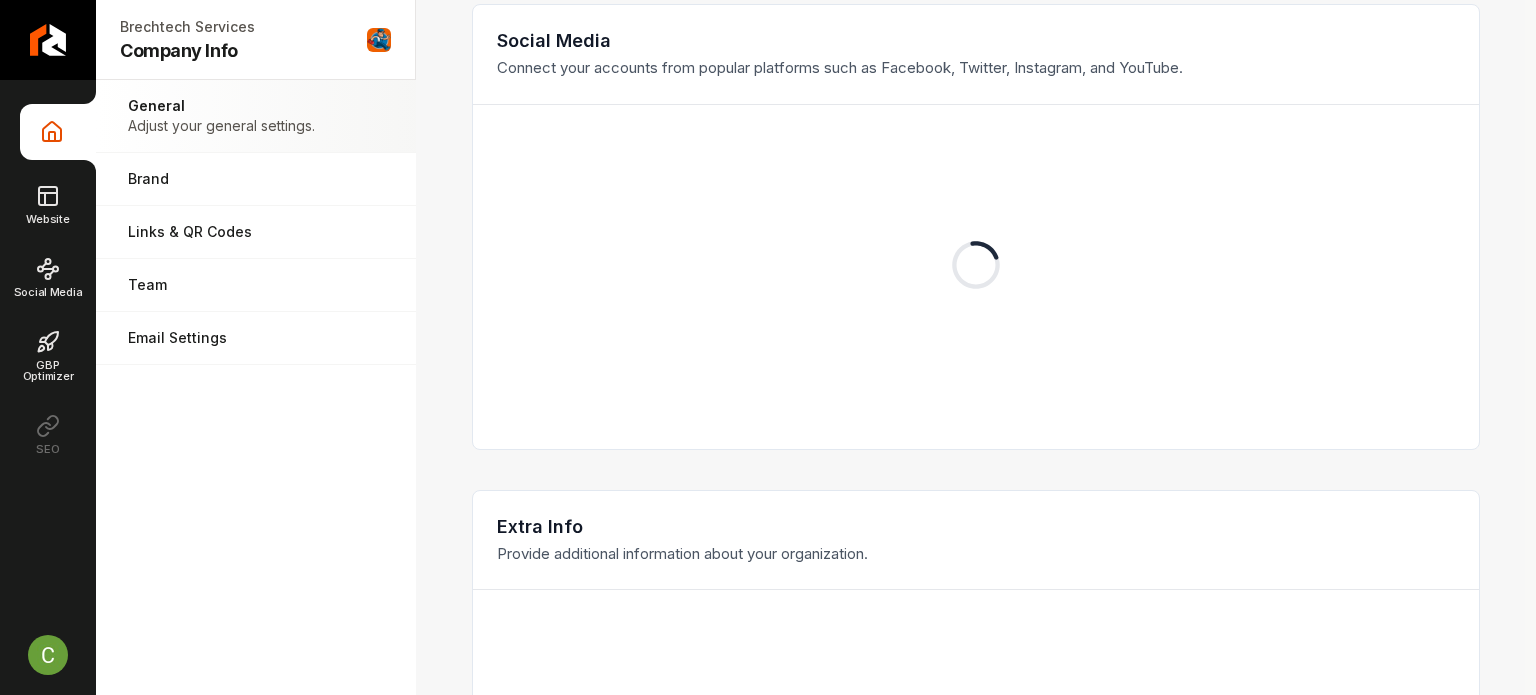 drag, startPoint x: 132, startPoint y: 162, endPoint x: 156, endPoint y: 138, distance: 33.941124 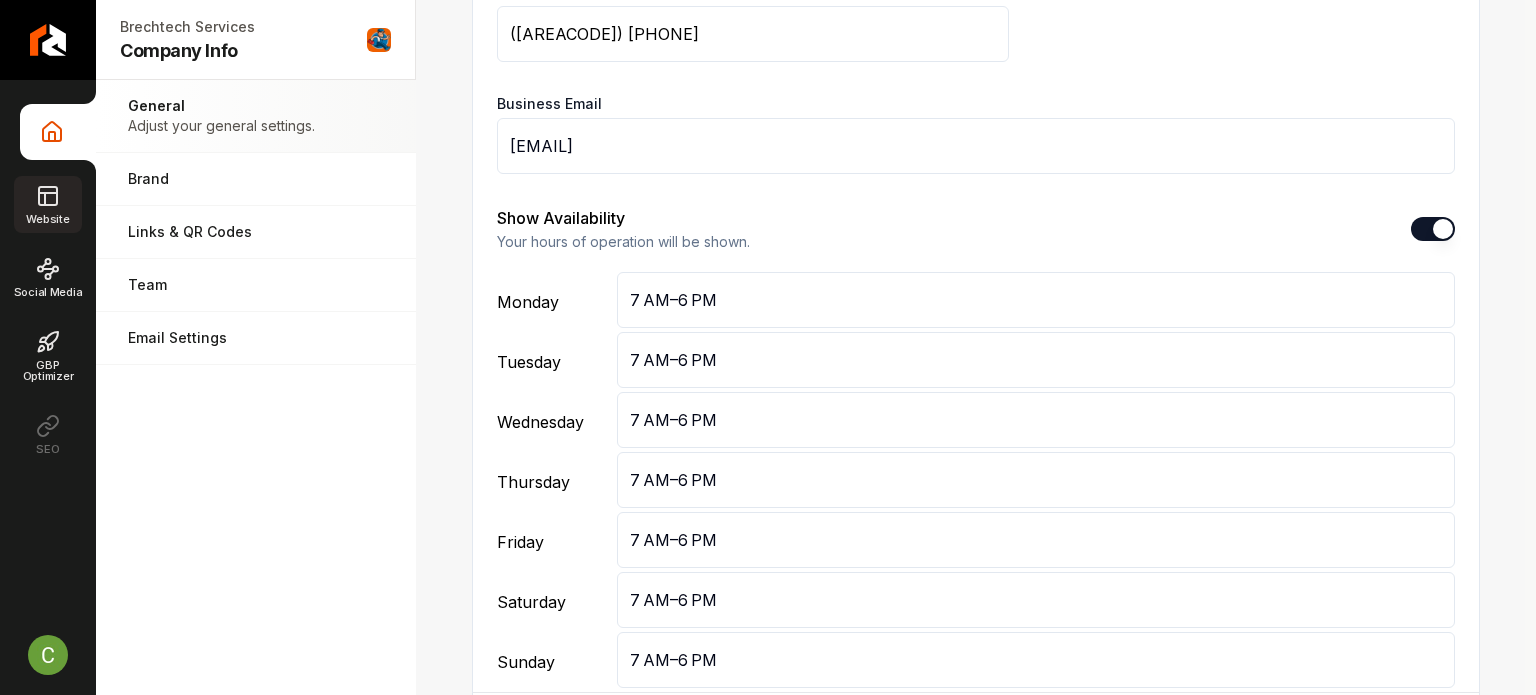 click 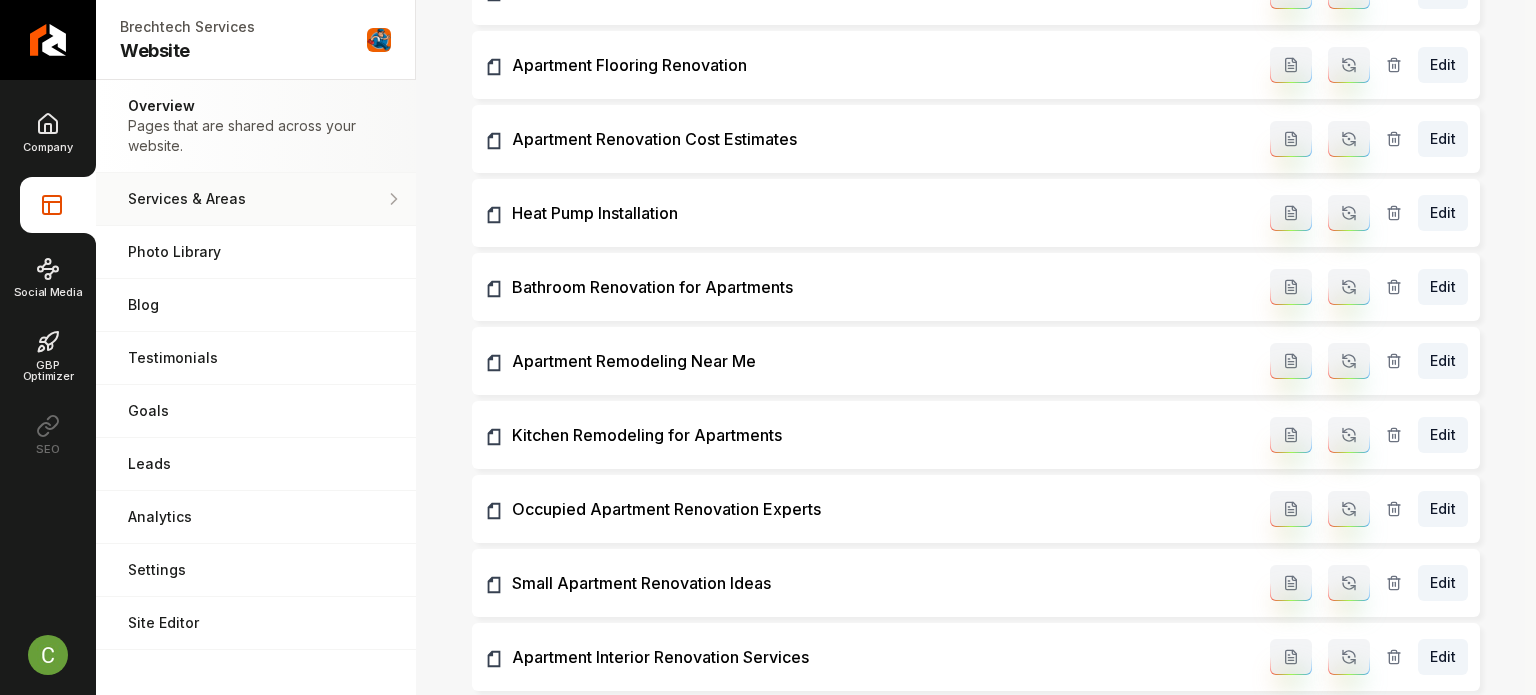 click on "Services & Areas" at bounding box center [256, 199] 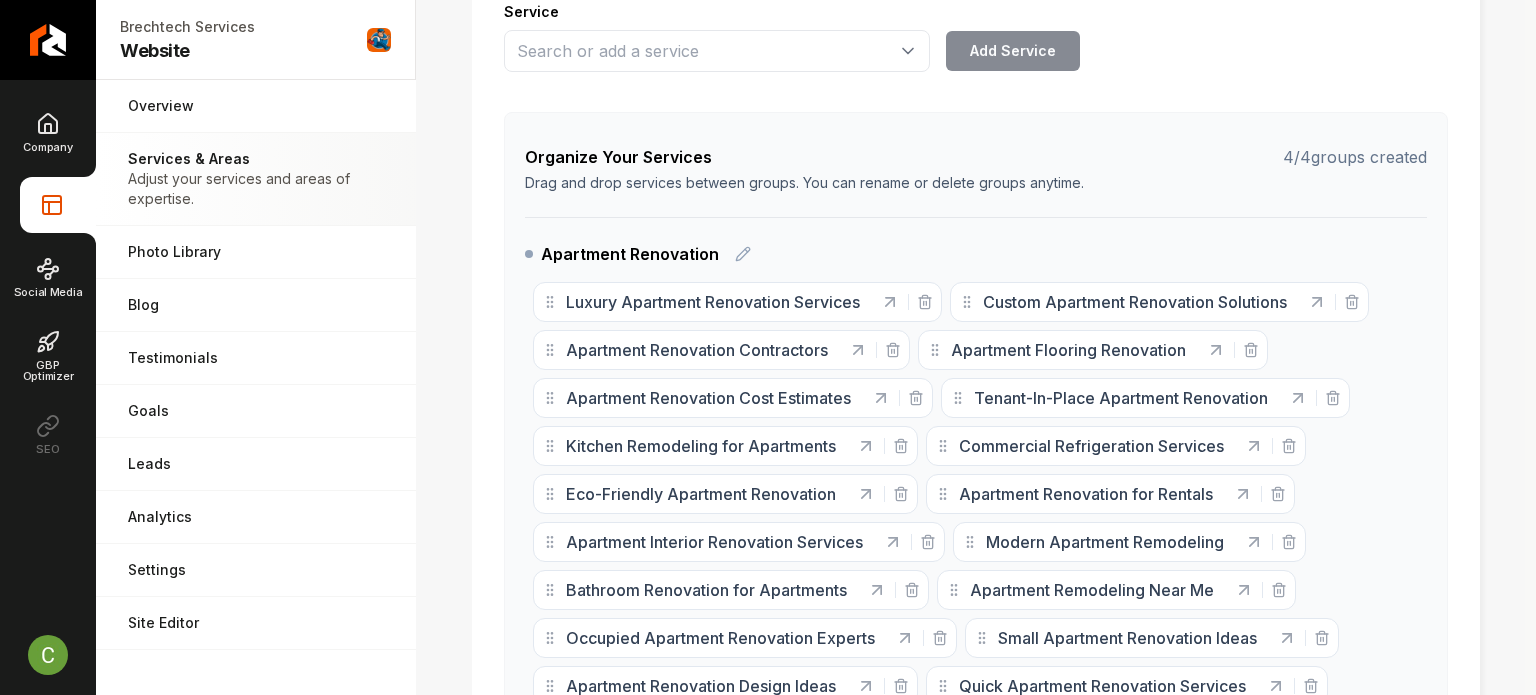 scroll, scrollTop: 500, scrollLeft: 0, axis: vertical 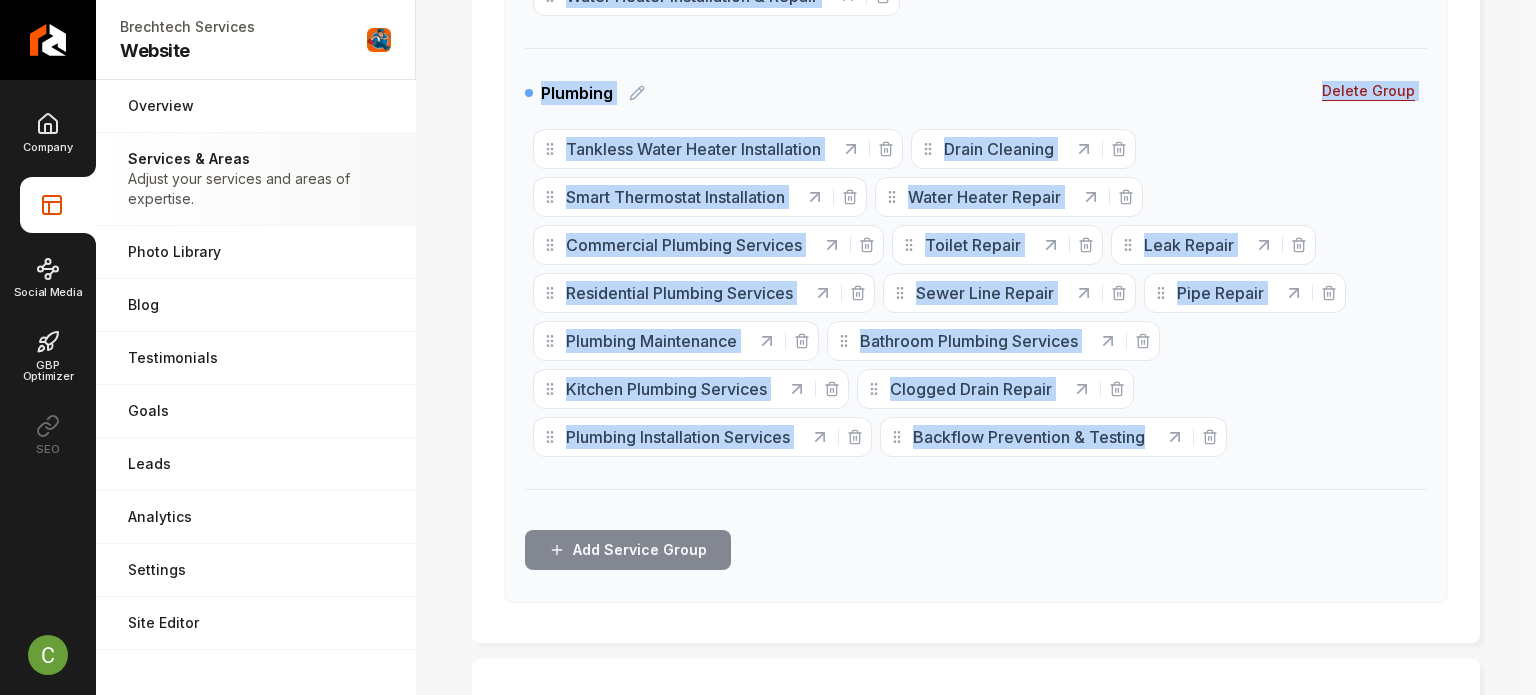 drag, startPoint x: 517, startPoint y: 103, endPoint x: 1193, endPoint y: 513, distance: 790.6175 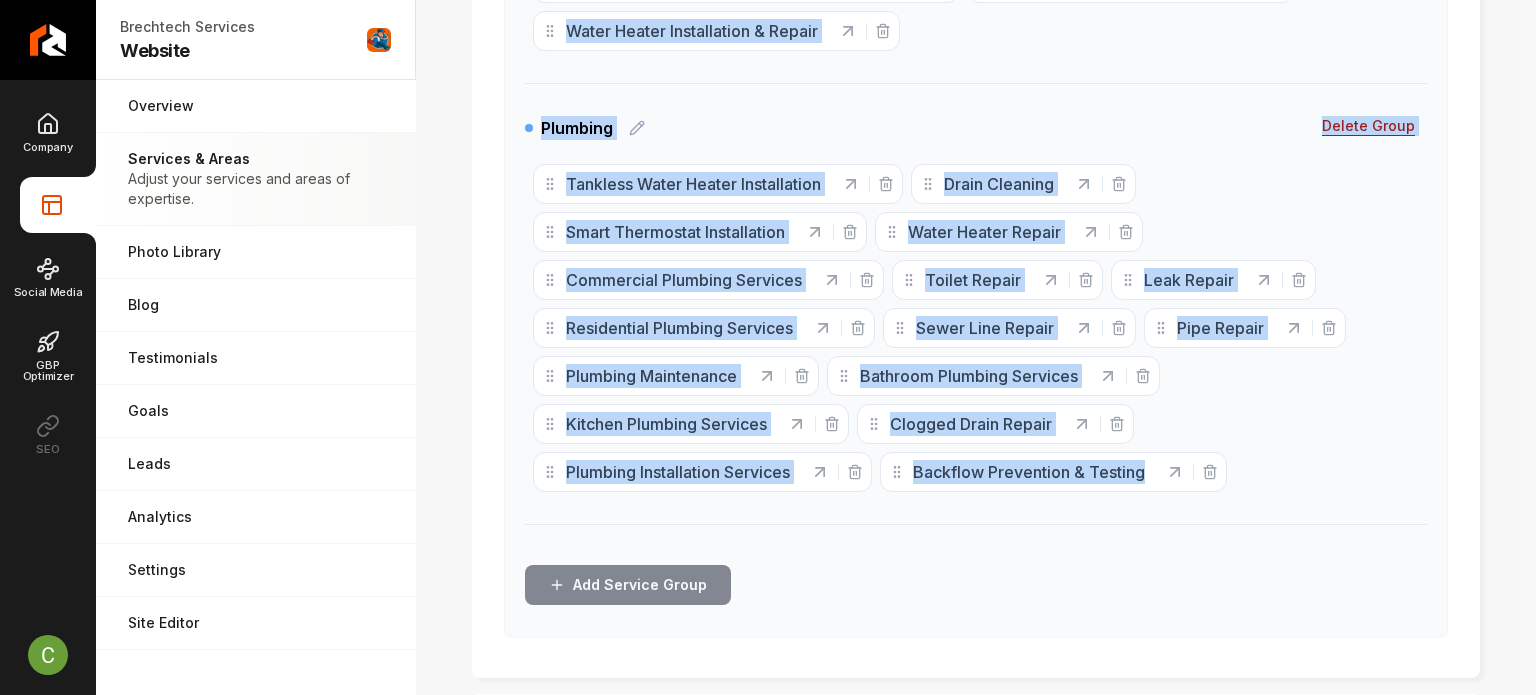 scroll, scrollTop: 2400, scrollLeft: 0, axis: vertical 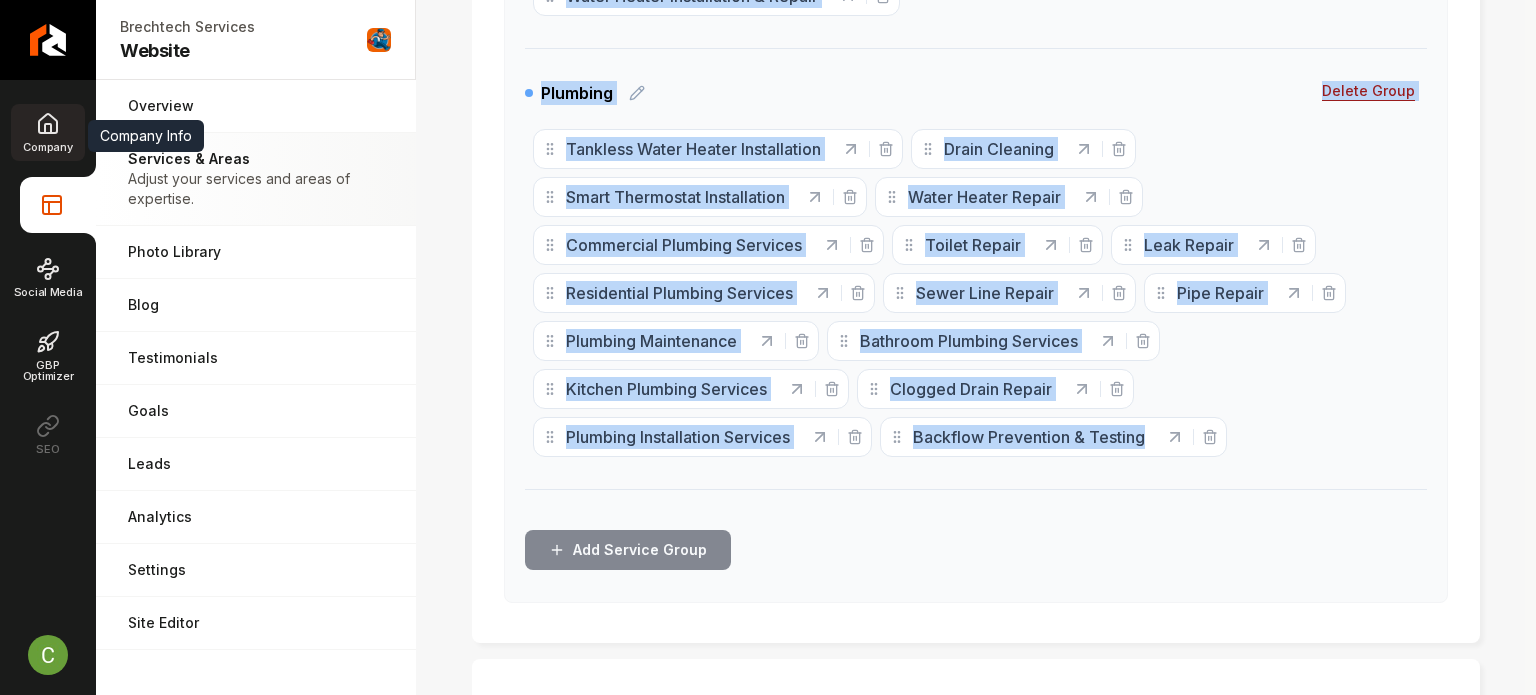 click 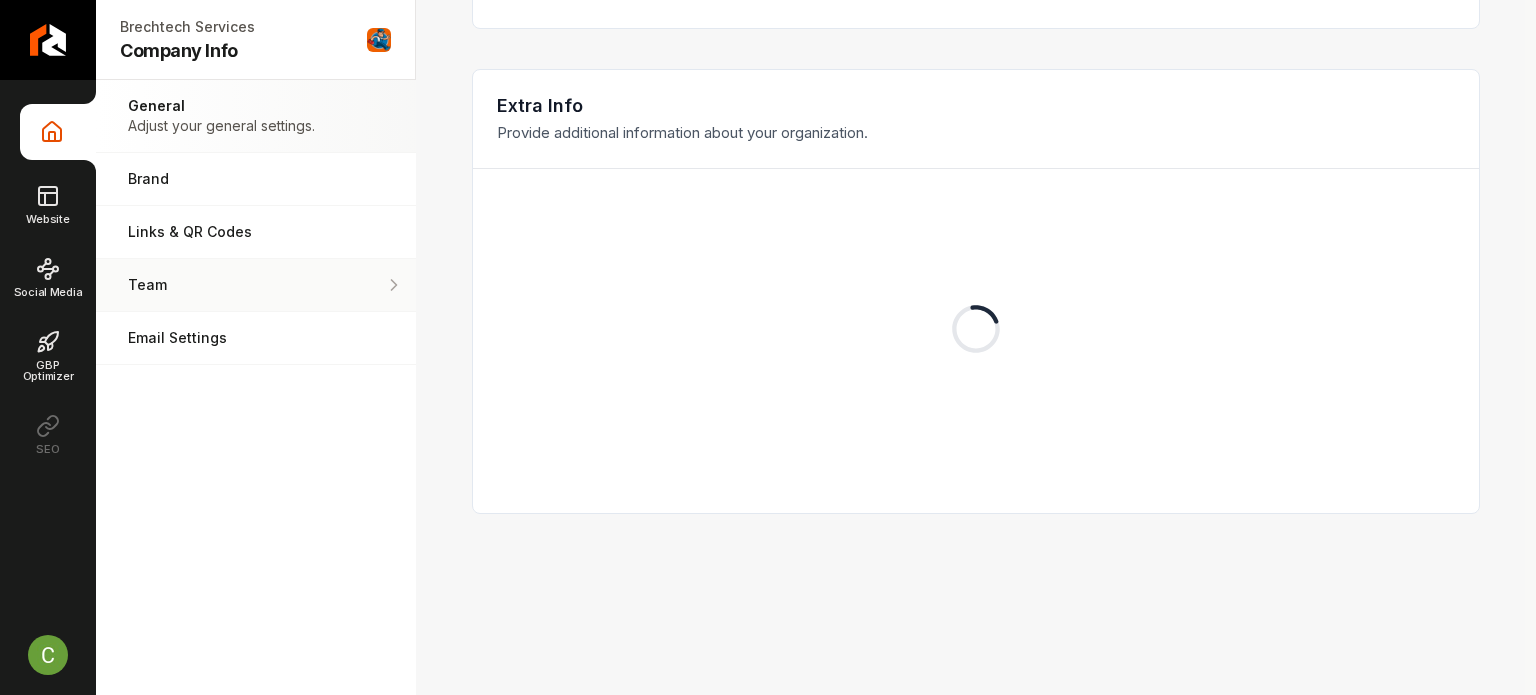 scroll, scrollTop: 2400, scrollLeft: 0, axis: vertical 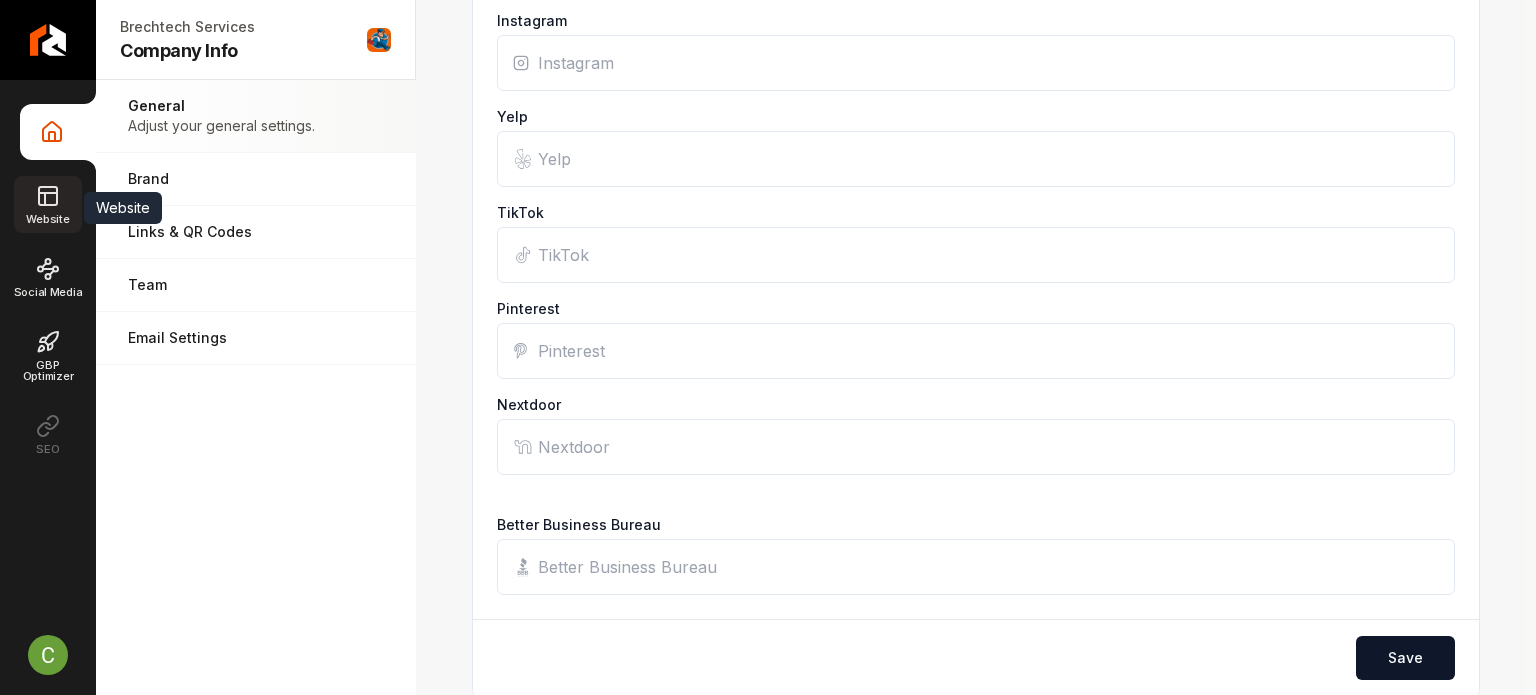 click on "Website" at bounding box center [47, 219] 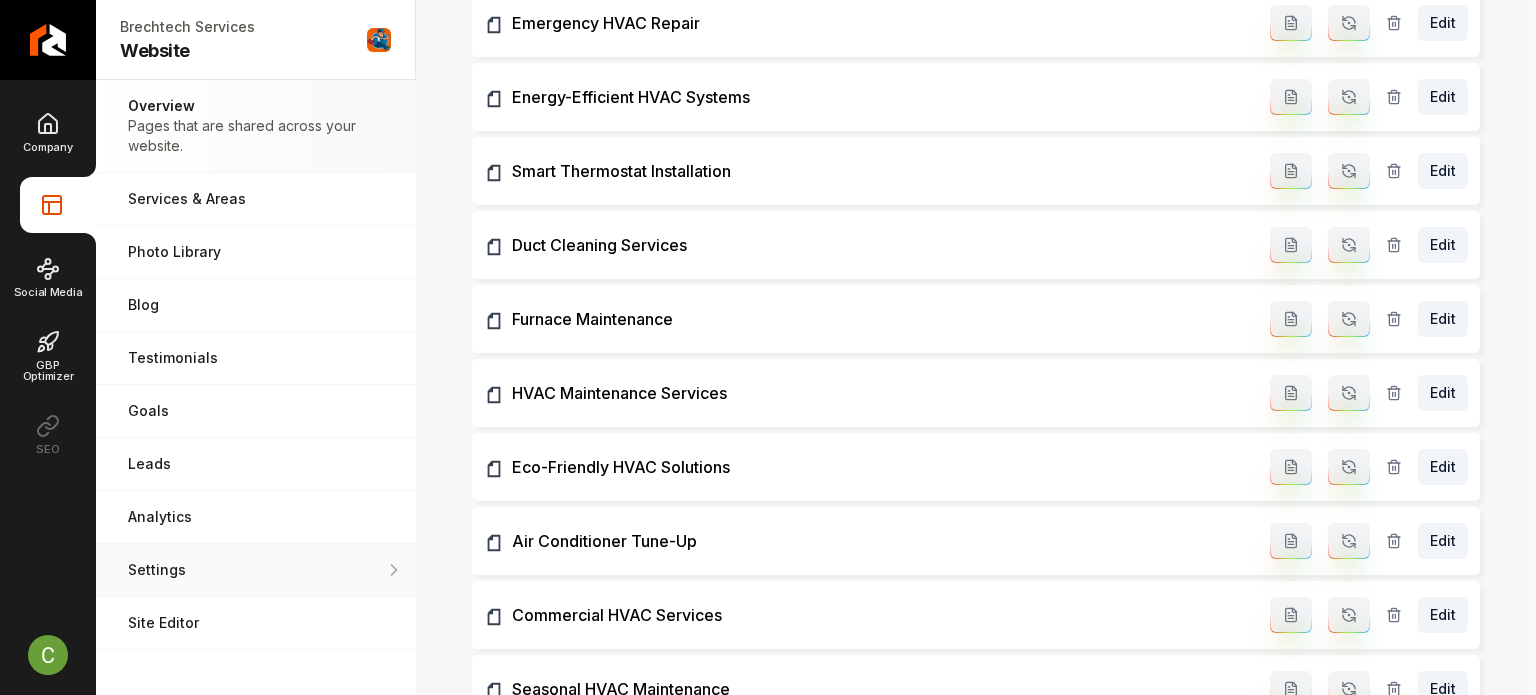 click on "Settings Adjust your domain, scripts, redirects, and more." at bounding box center (256, 570) 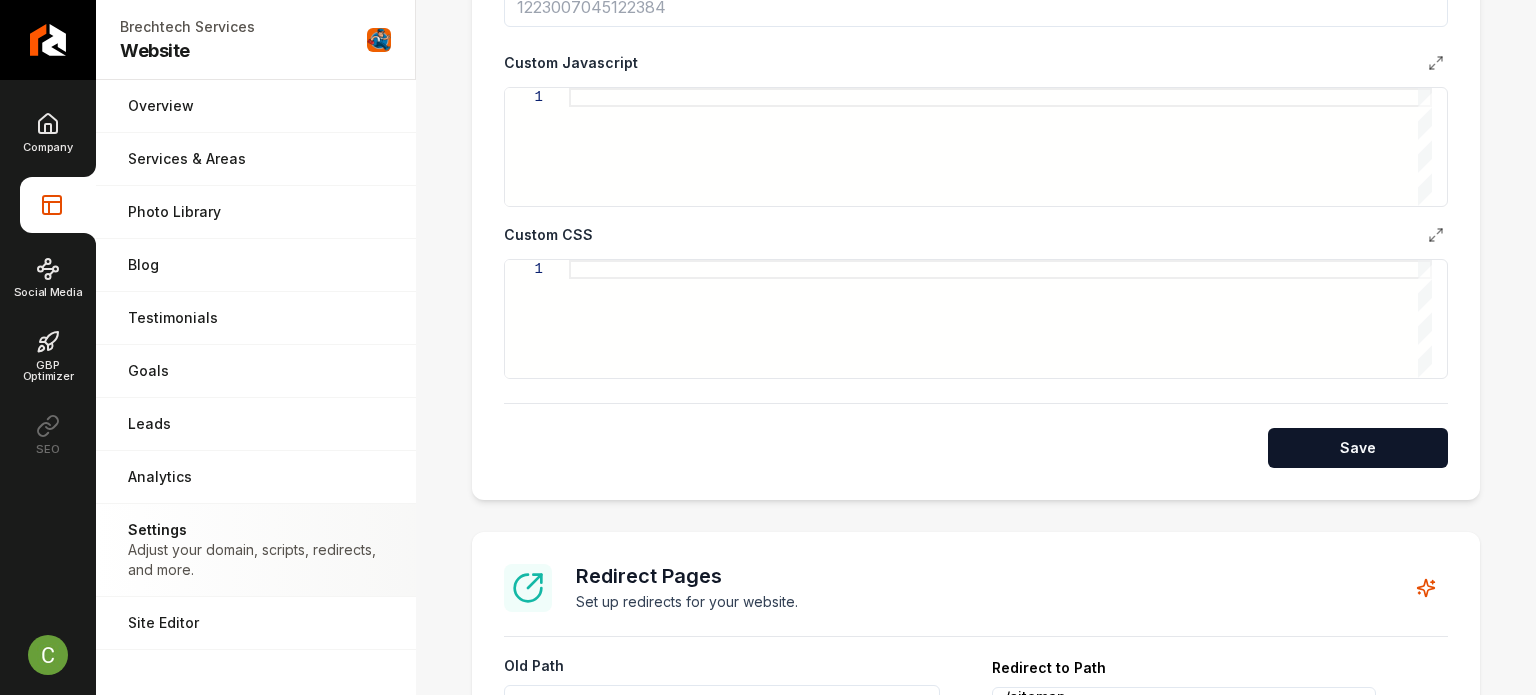 scroll, scrollTop: 1200, scrollLeft: 0, axis: vertical 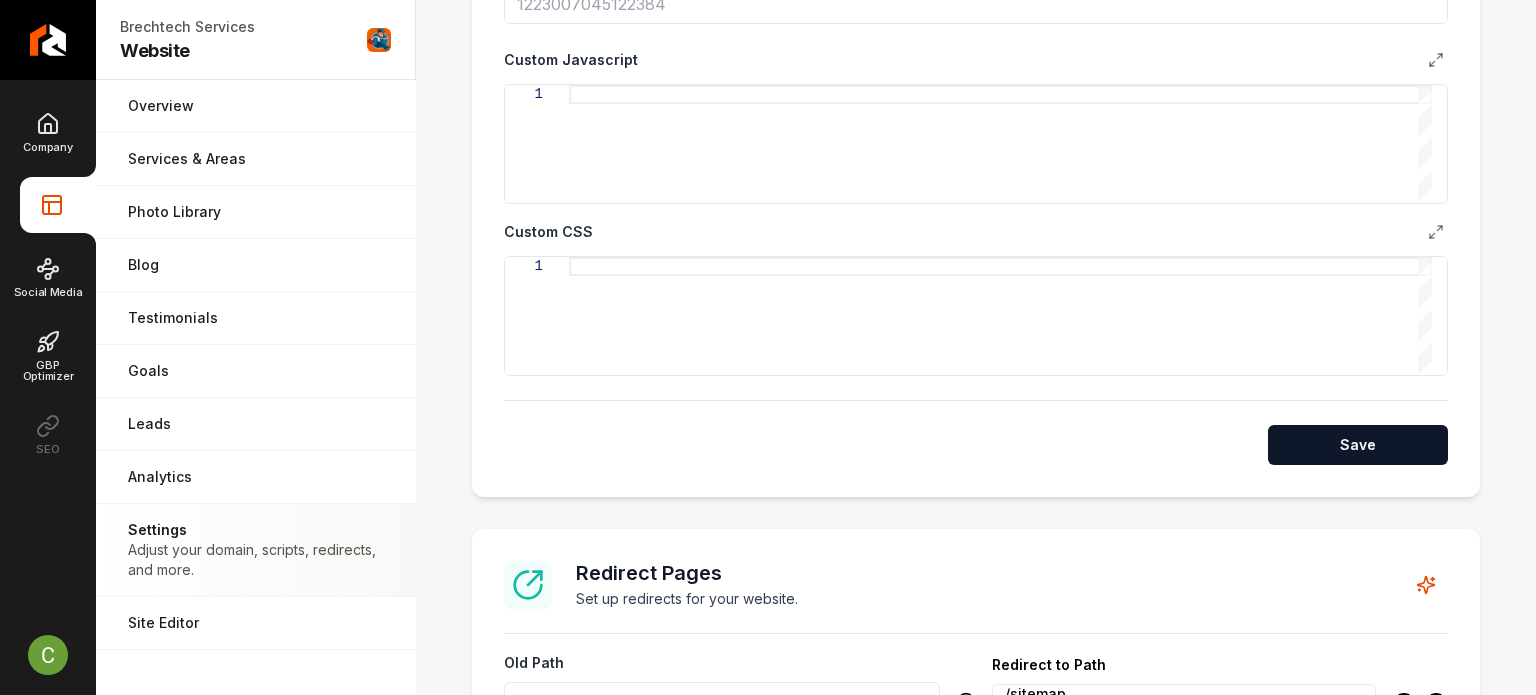 click at bounding box center [1000, 144] 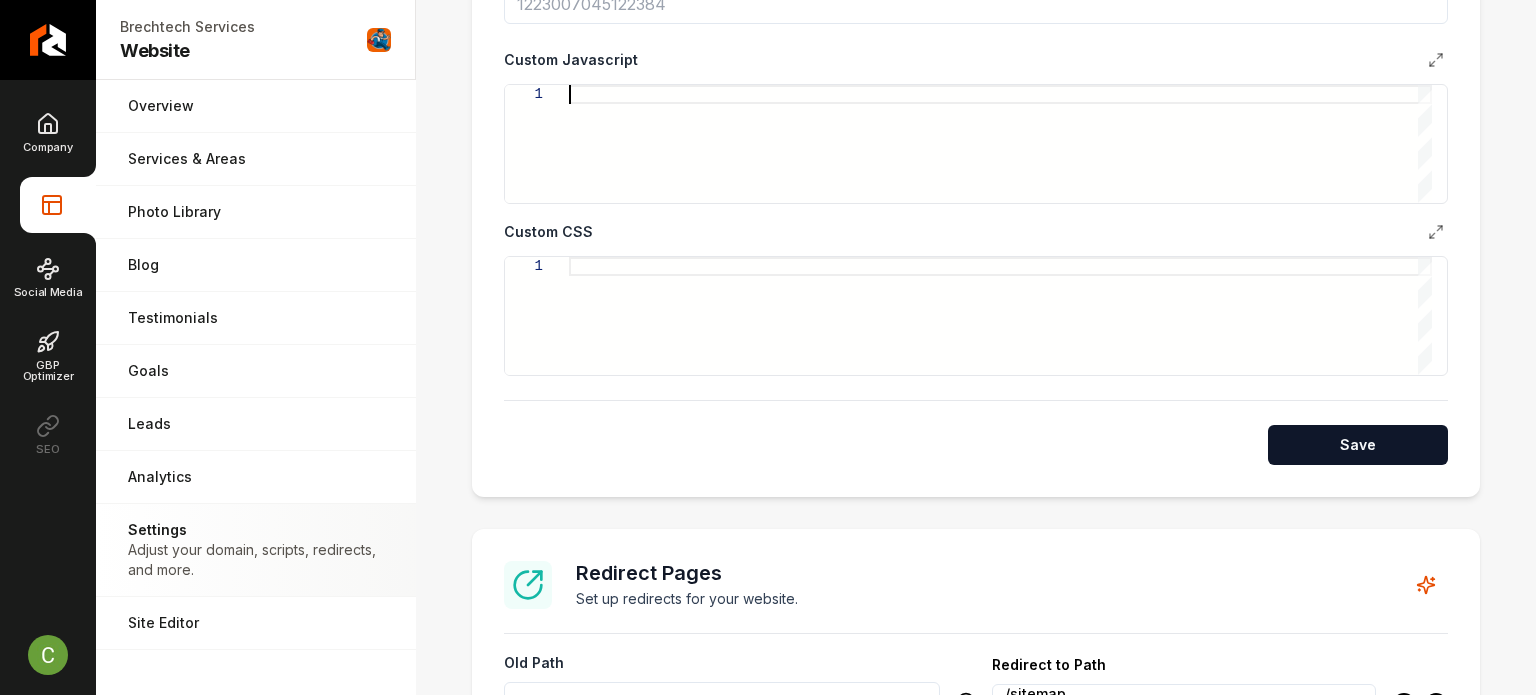 scroll, scrollTop: 0, scrollLeft: 0, axis: both 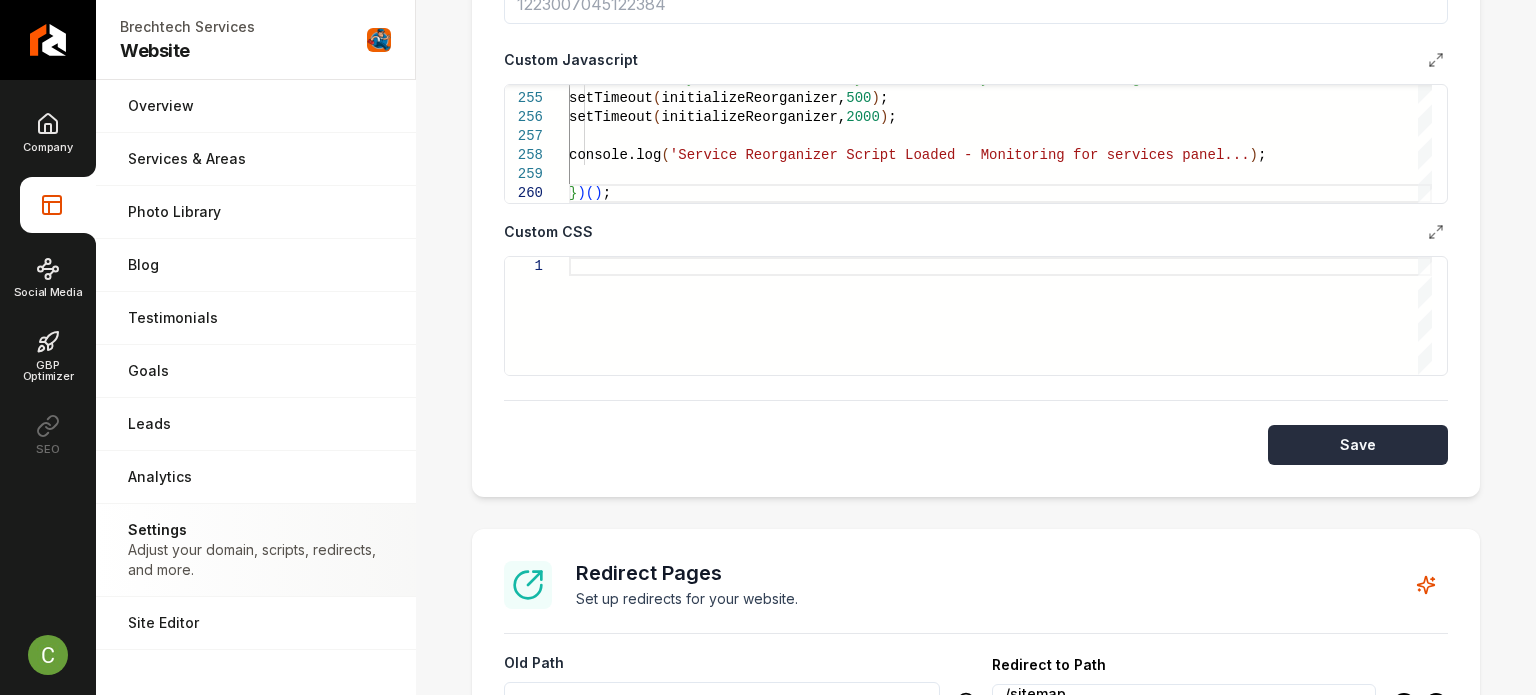 click on "Save" at bounding box center [1358, 445] 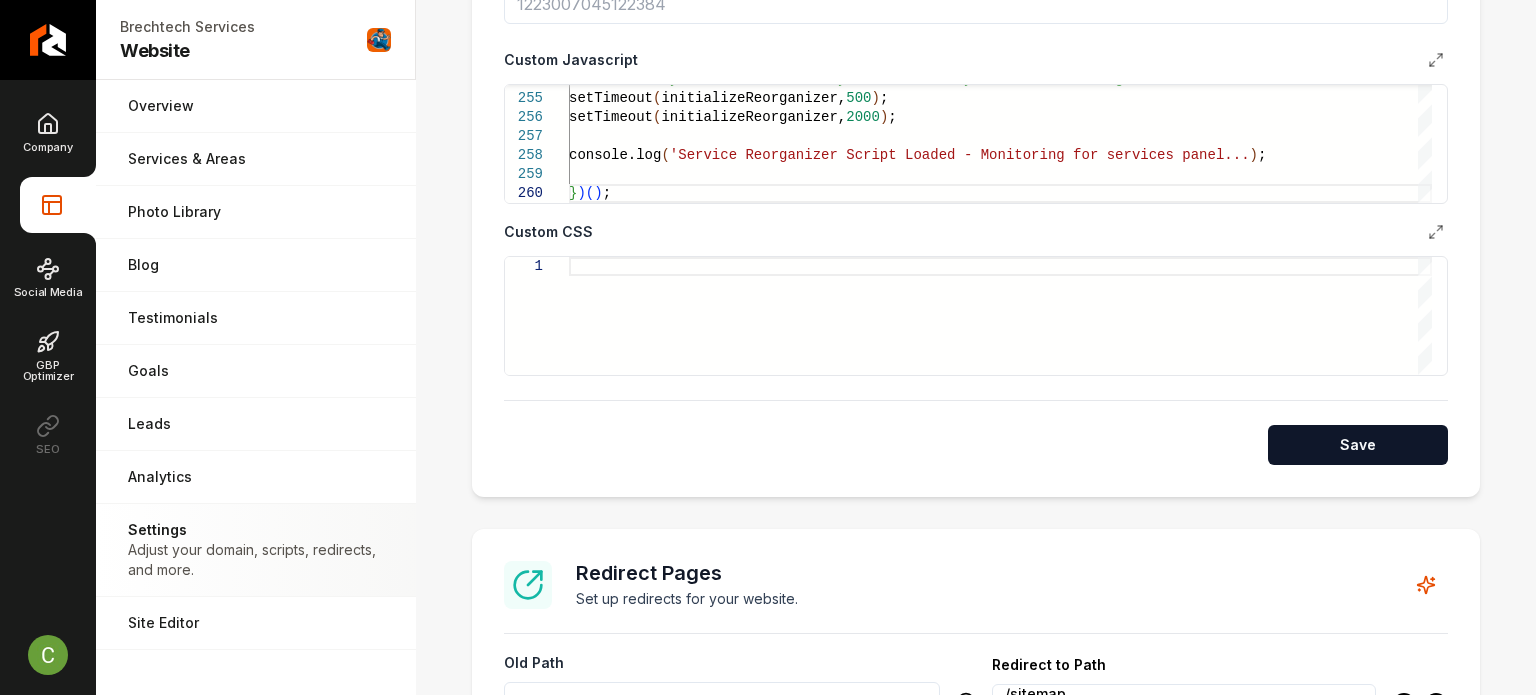 click on "//  Also  try  after  a  short  delay  in  case  of  async  c ontent  loading   setTimeout ( initializeReorganizer,  500 ) ;   setTimeout ( initializeReorganizer,  2000 ) ;   console.log ( 'Service  Reorganizer  Script  Loaded  -  Monitoring  fo r  services  panel...' ) ; } ) ( ) ;" at bounding box center [1000, -2267] 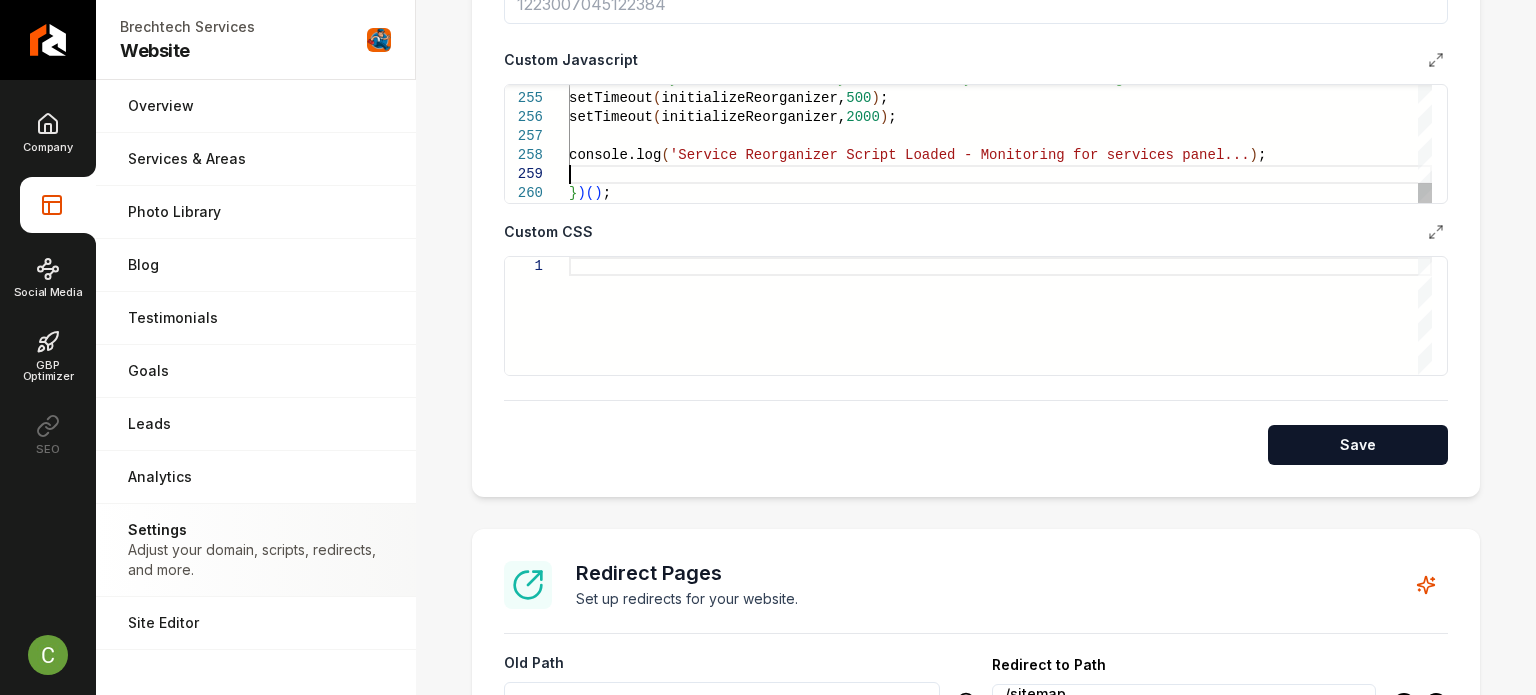 scroll, scrollTop: 0, scrollLeft: 36, axis: horizontal 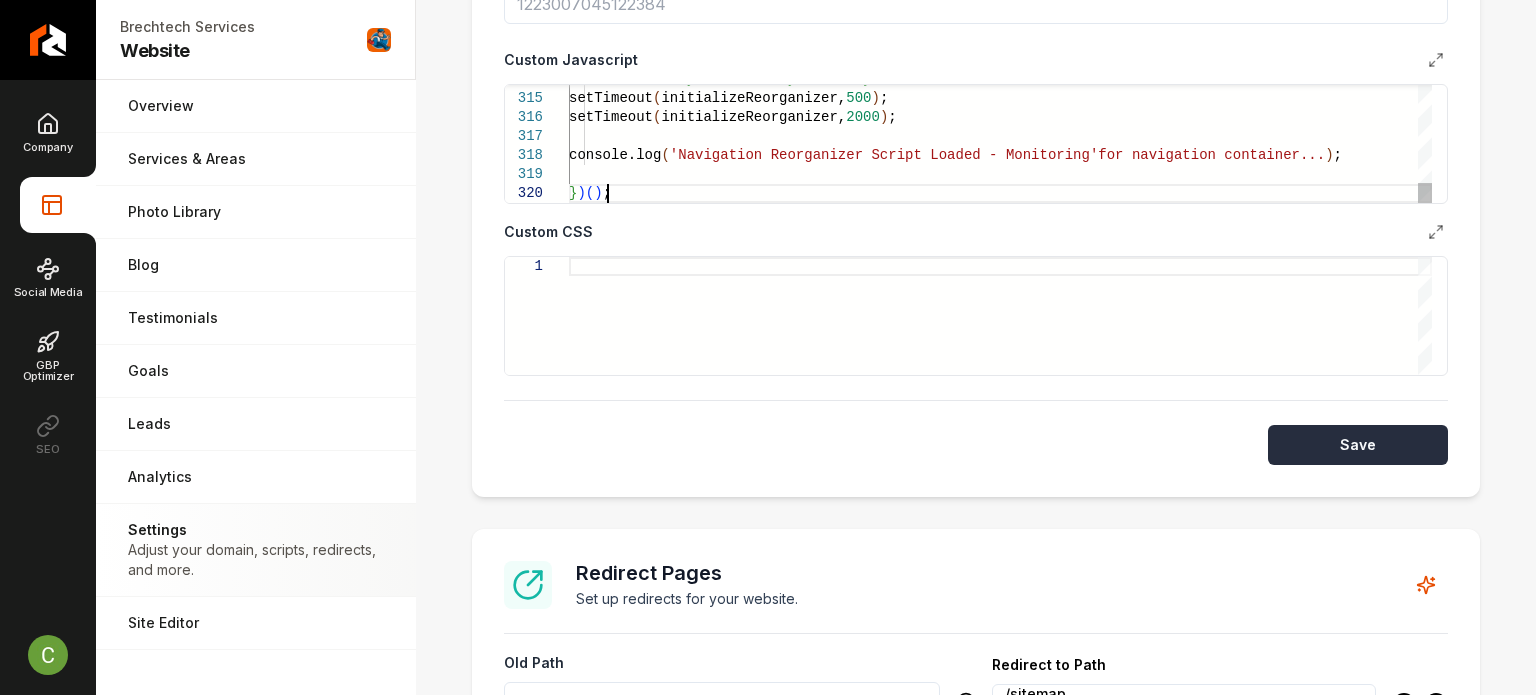 click on "Save" at bounding box center (1358, 445) 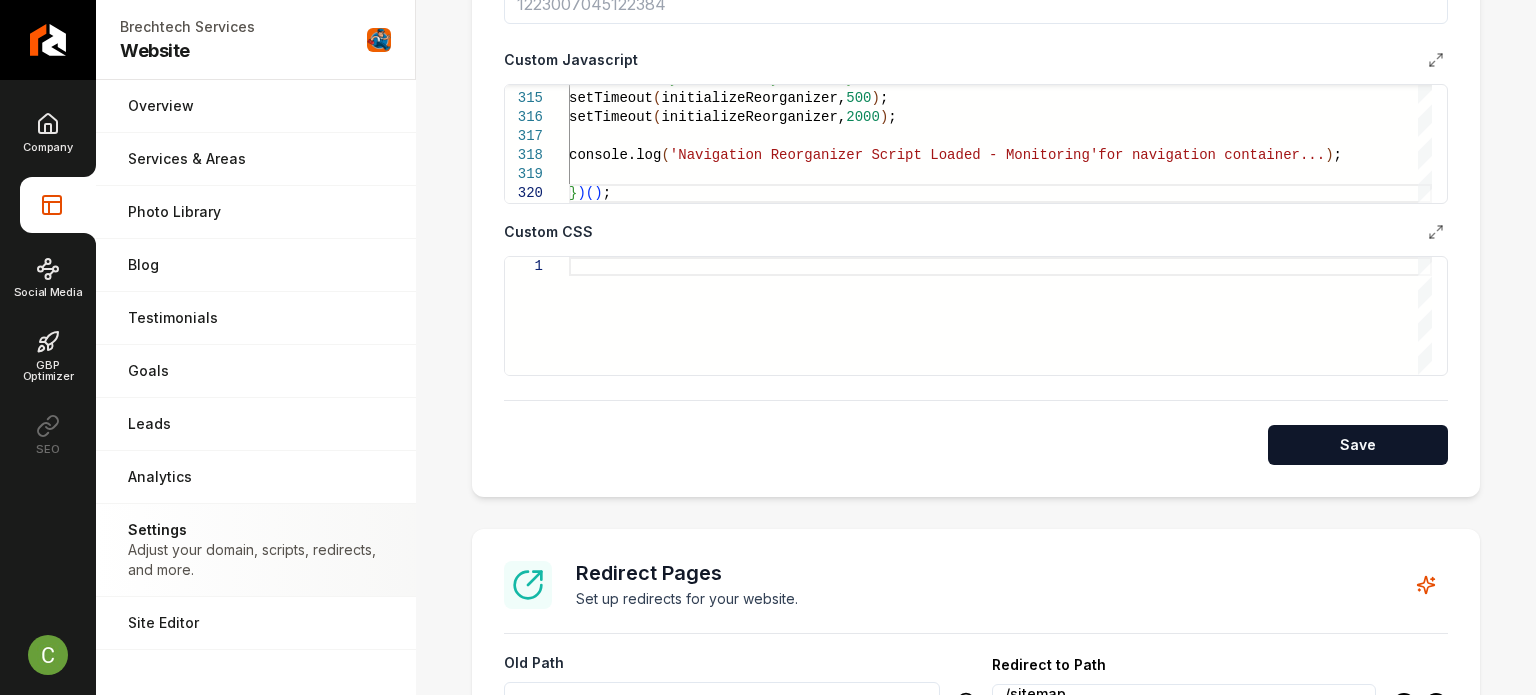 click on "//  Also  try  after  delays  for  async  content   setTimeout ( initializeReorganizer,  500 ) ;   setTimeout ( initializeReorganizer,  2000 ) ;   console.log ( 'Navigation  Reorganizer  Script  Loaded  -  Monitoring   for  navigation  container...' ) ; } ) ( ) ;" at bounding box center (1000, -2837) 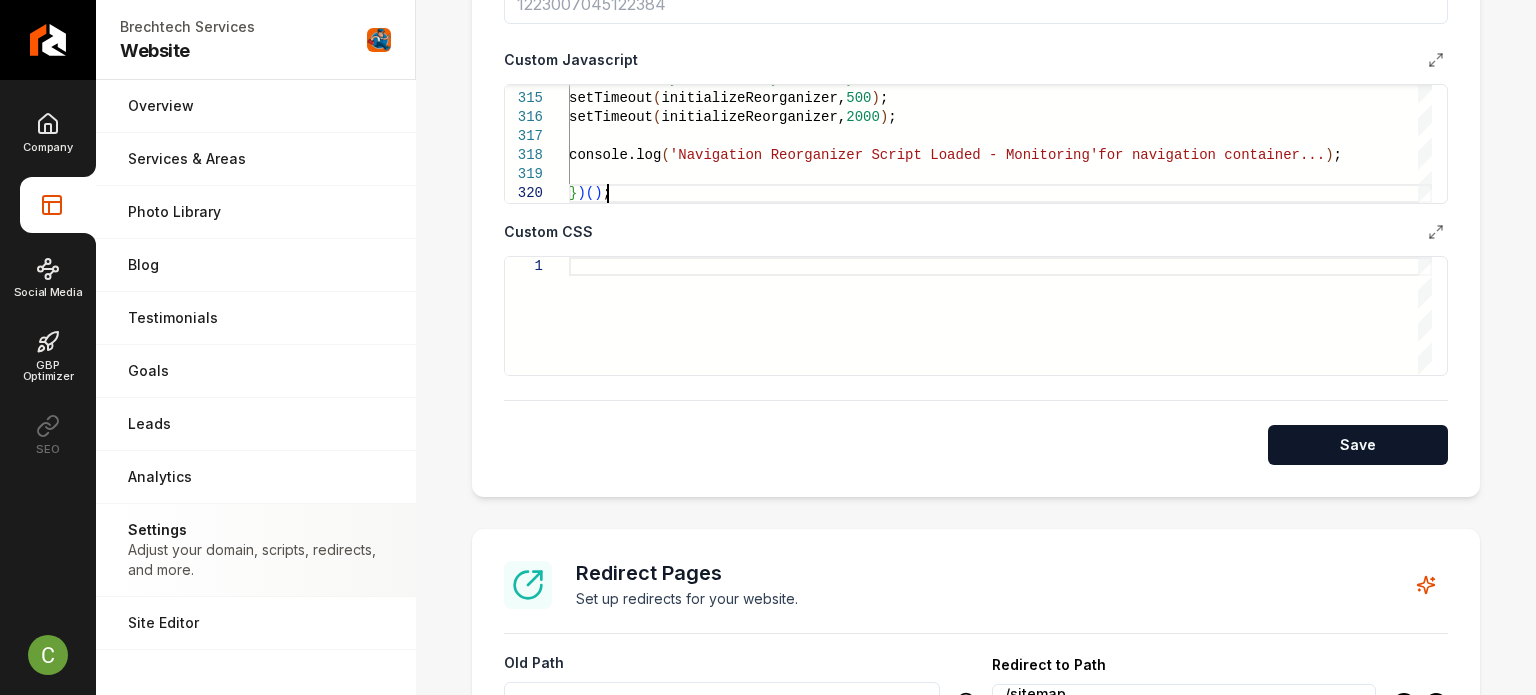 scroll, scrollTop: 0, scrollLeft: 36, axis: horizontal 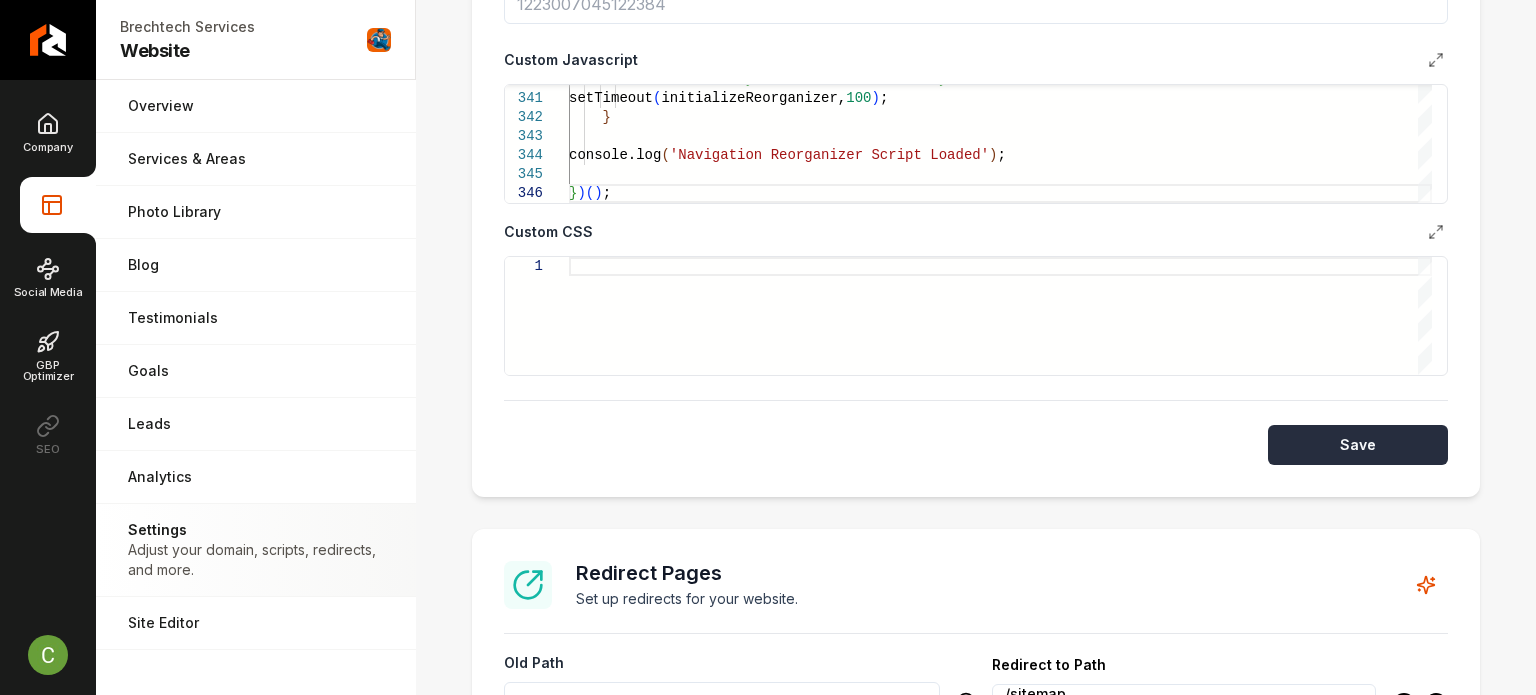 click on "Save" at bounding box center (1358, 445) 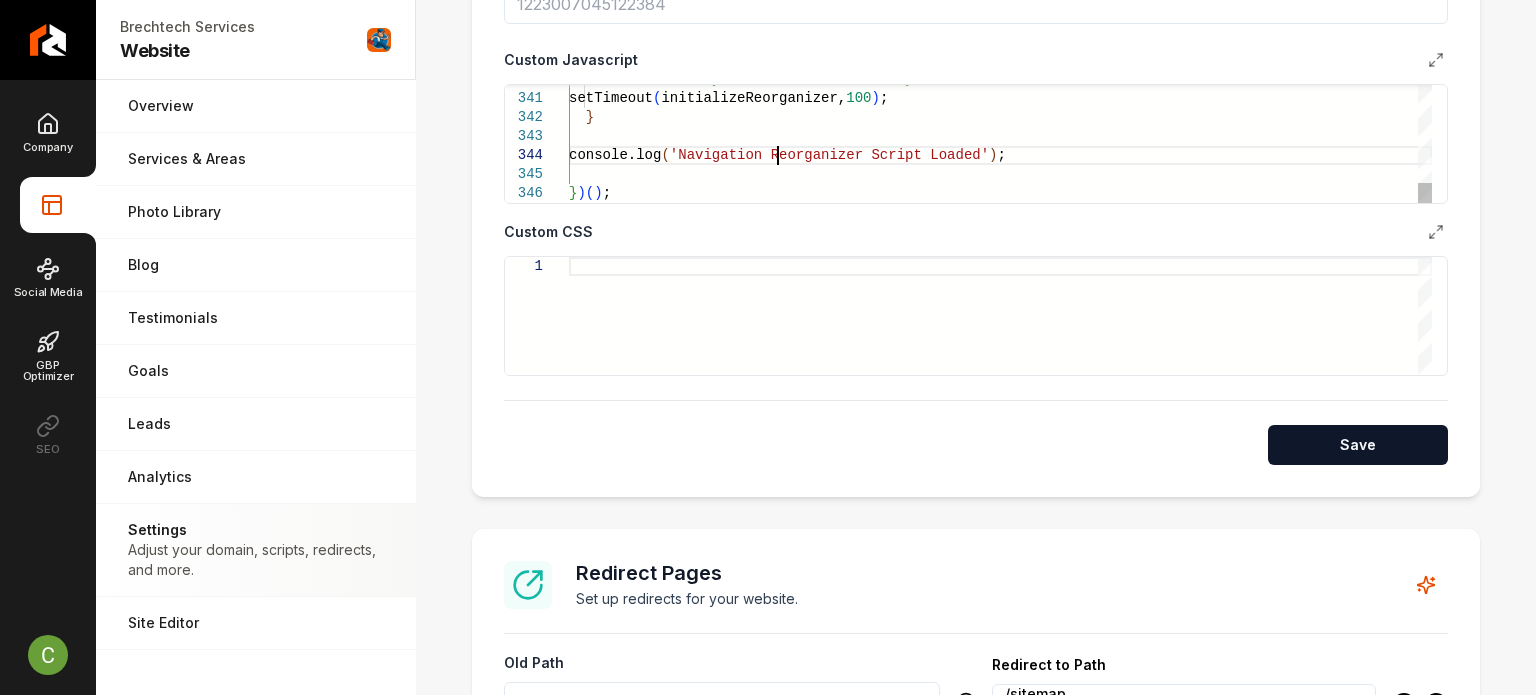 click on "//  Small  delay  to  ensure  DOM  is  fully  rendered     setTimeout ( initializeReorganizer,  100 ) ;   }   console.log ( 'Navigation  Reorganizer  Script  Loaded' ) ; } ) ( ) ;" at bounding box center (1000, -3084) 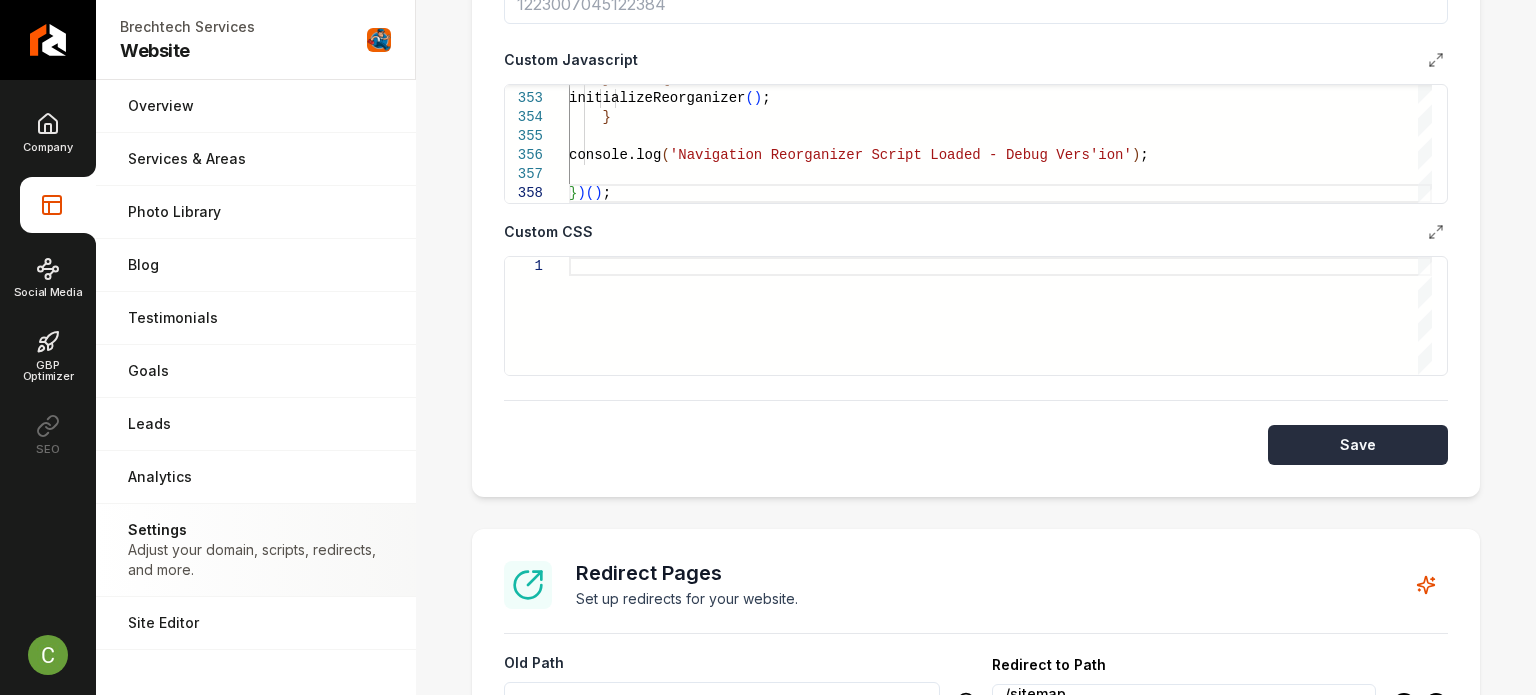 click on "Save" at bounding box center [1358, 445] 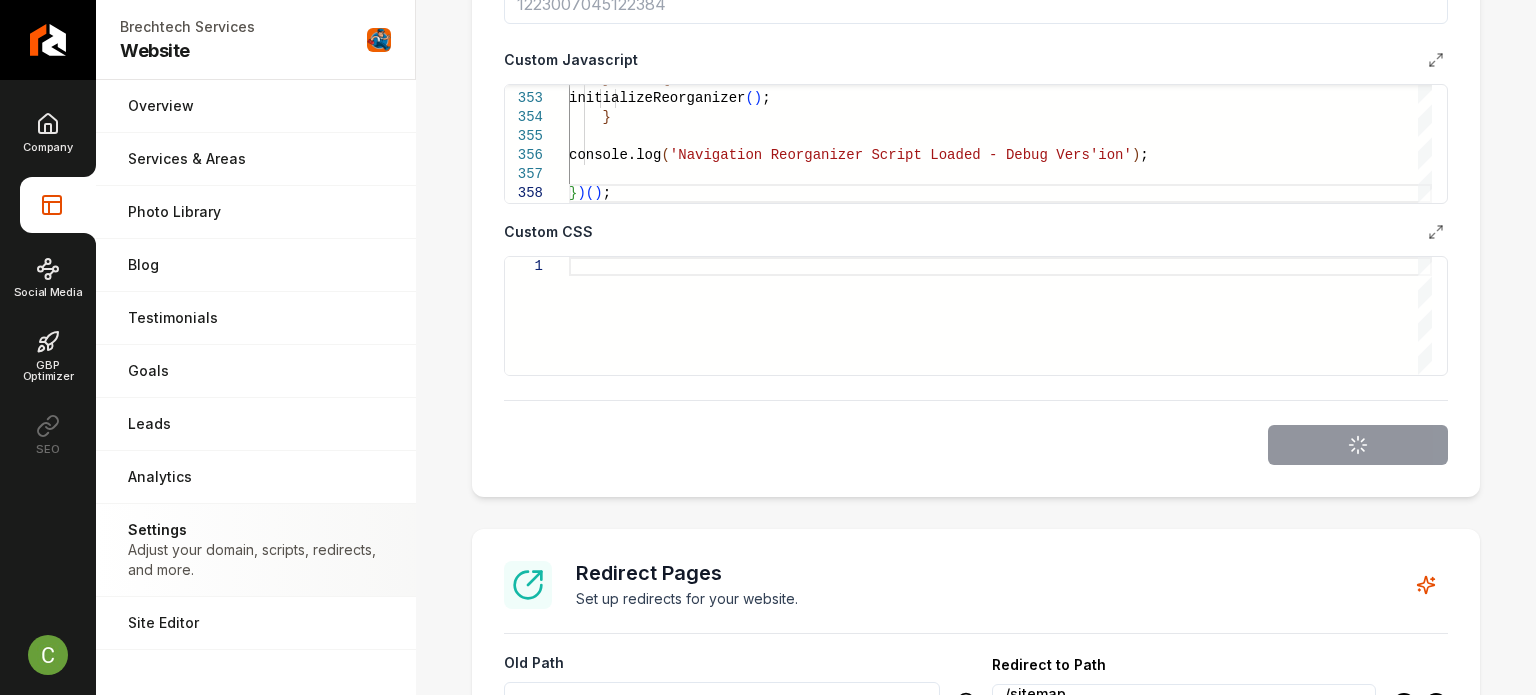 type on "**********" 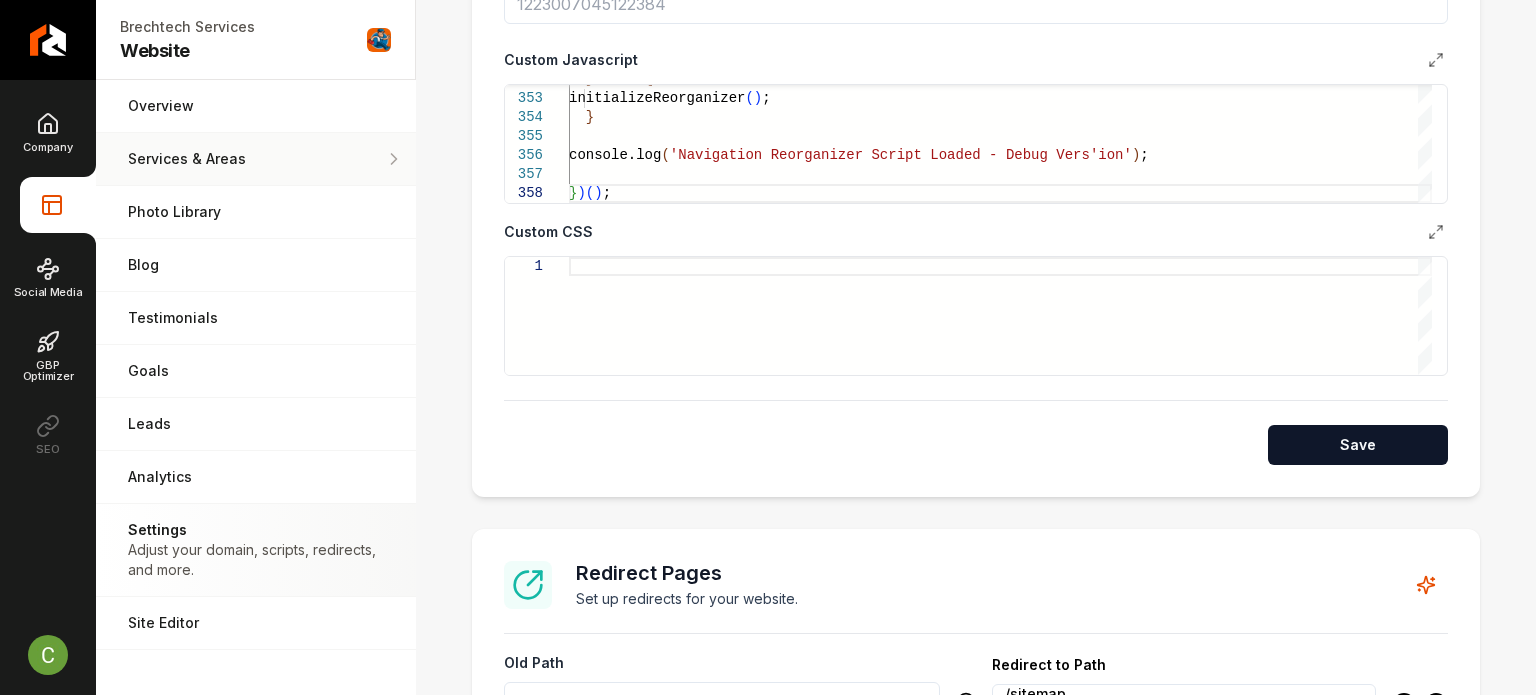 click on "Company" at bounding box center [47, 132] 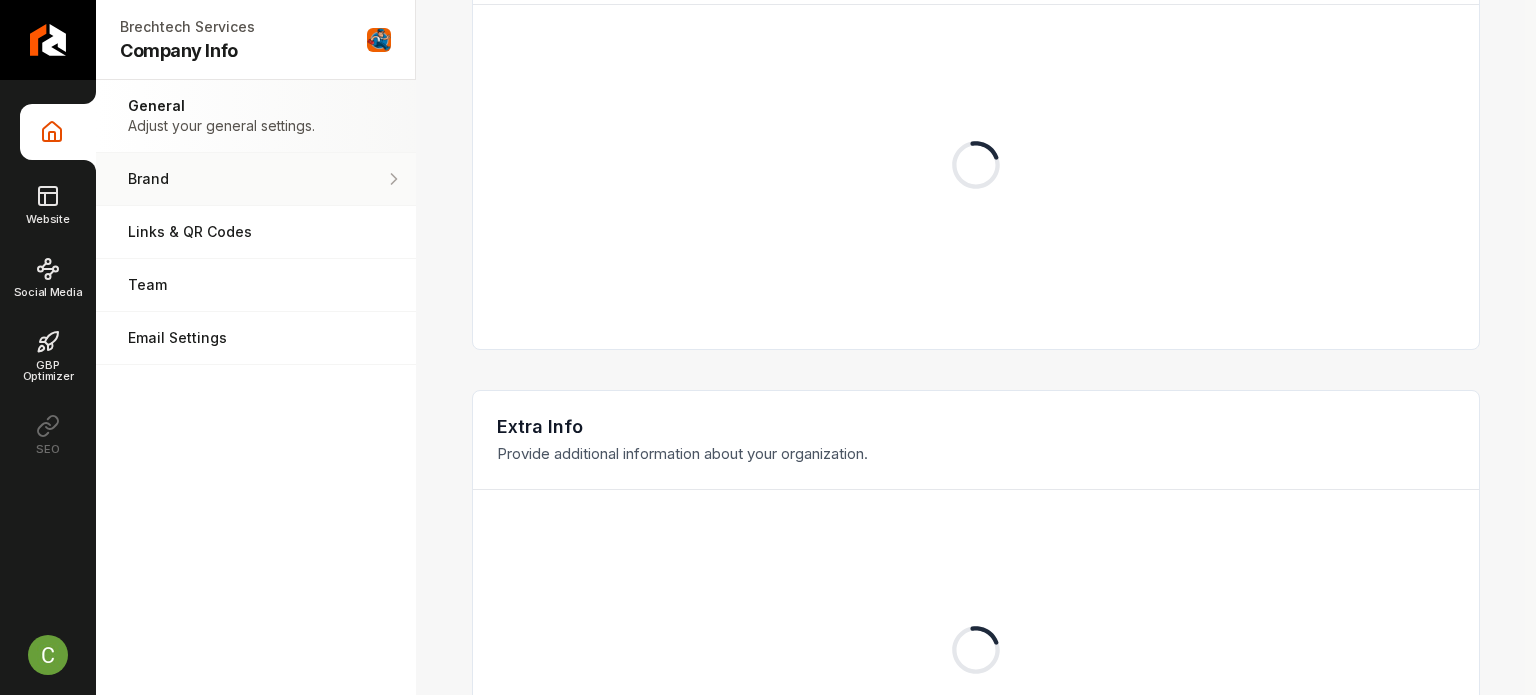 click on "Brand Manage the styles and colors of your business." at bounding box center [256, 179] 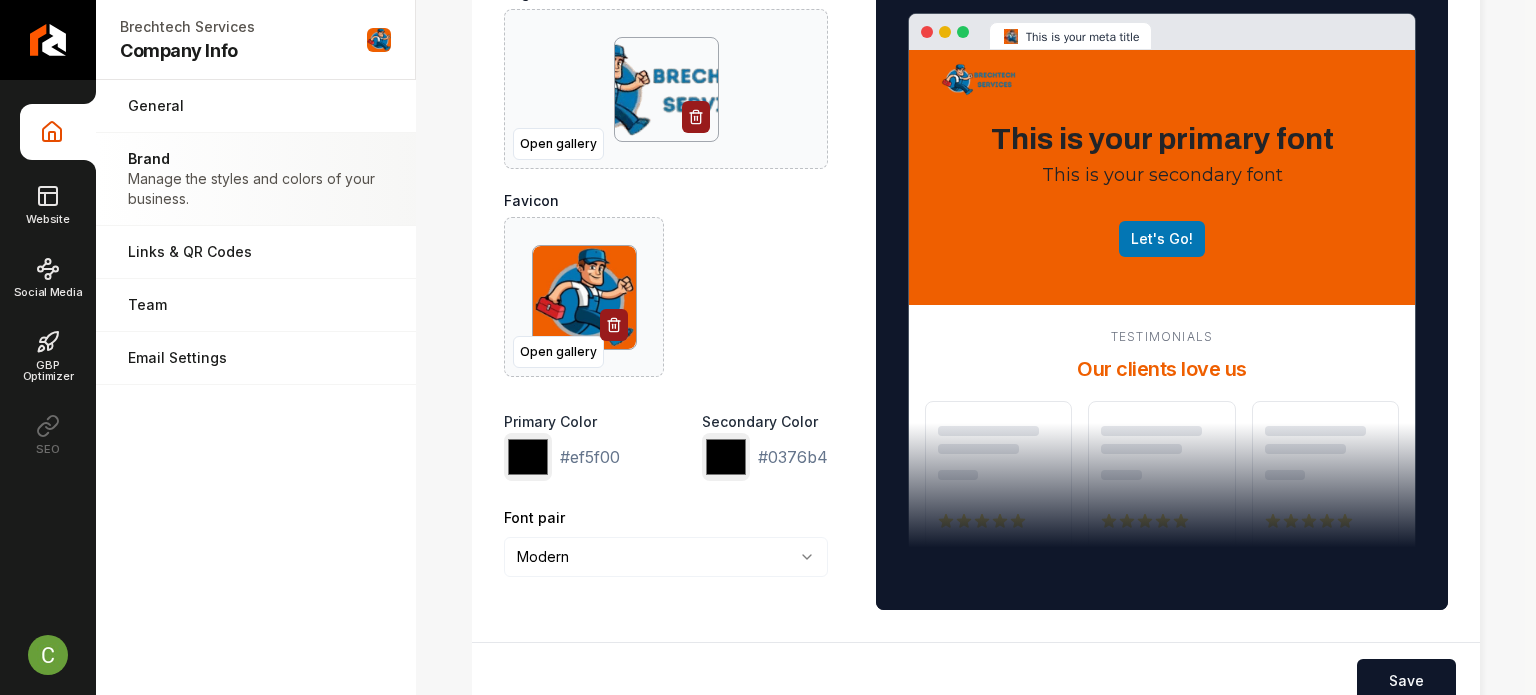 scroll, scrollTop: 334, scrollLeft: 0, axis: vertical 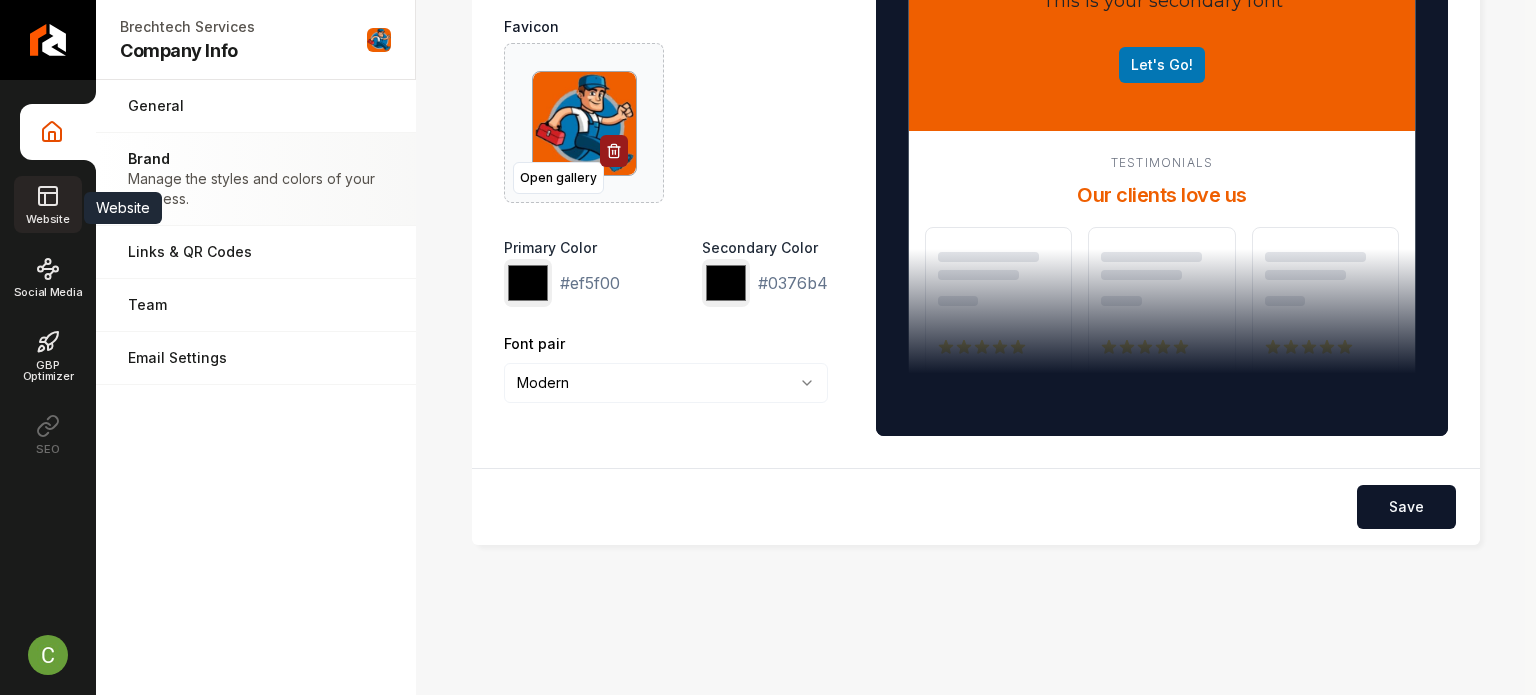 click on "Website" at bounding box center (47, 204) 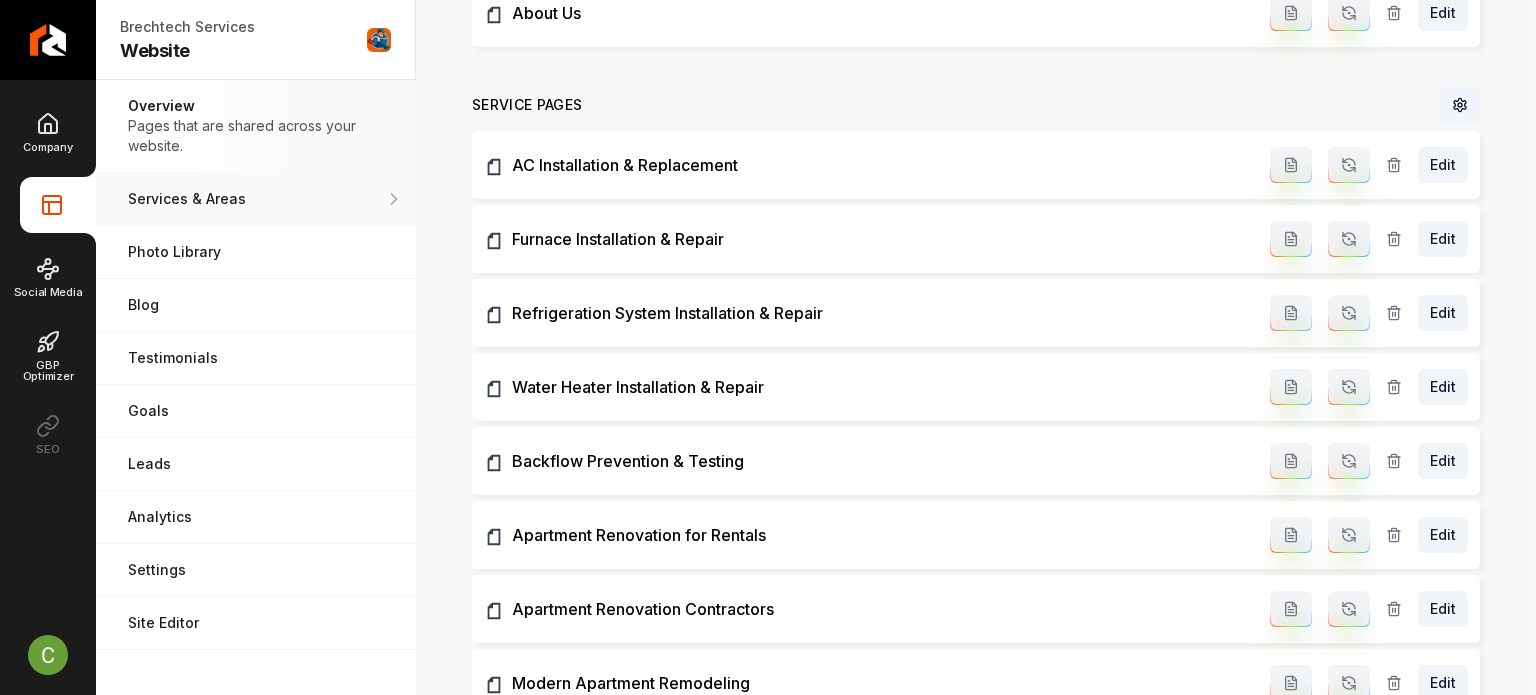 click on "Services & Areas Adjust your services and areas of expertise." at bounding box center [256, 199] 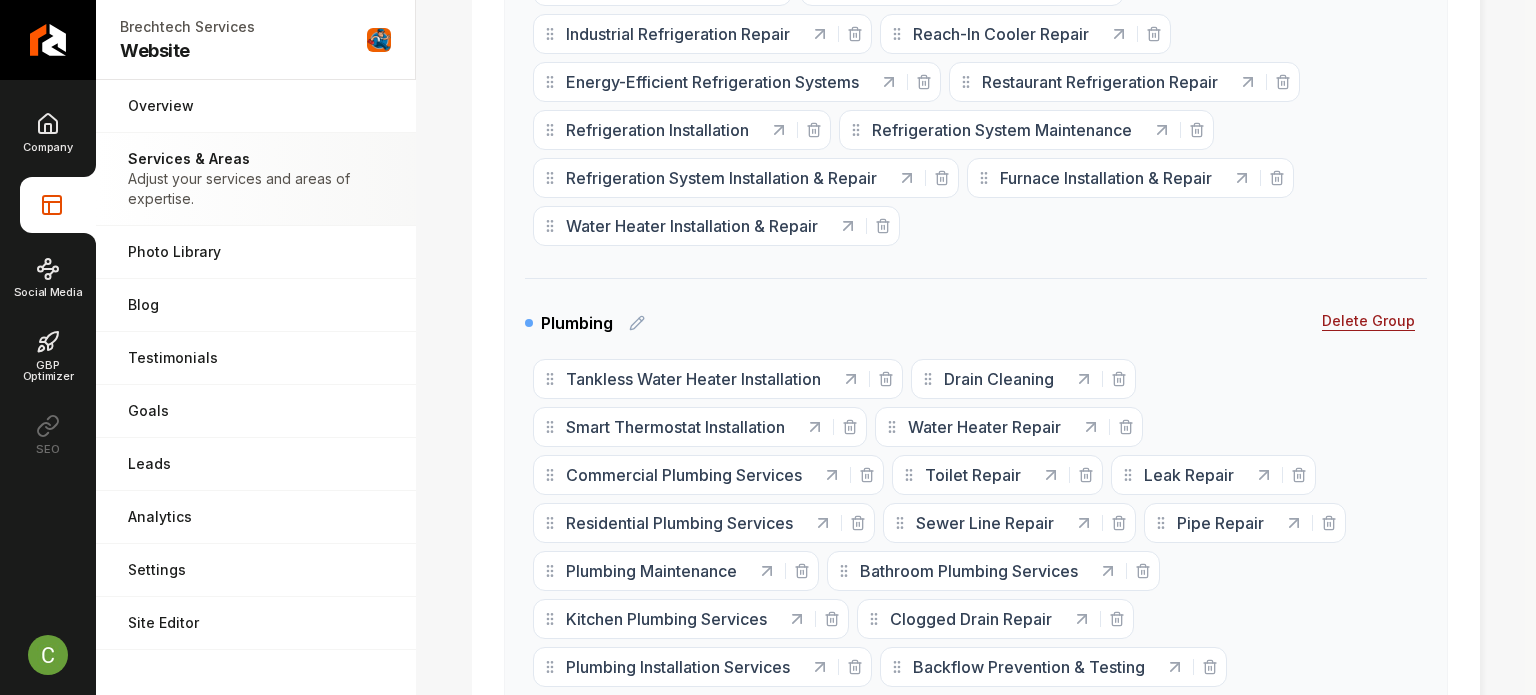 scroll, scrollTop: 2434, scrollLeft: 0, axis: vertical 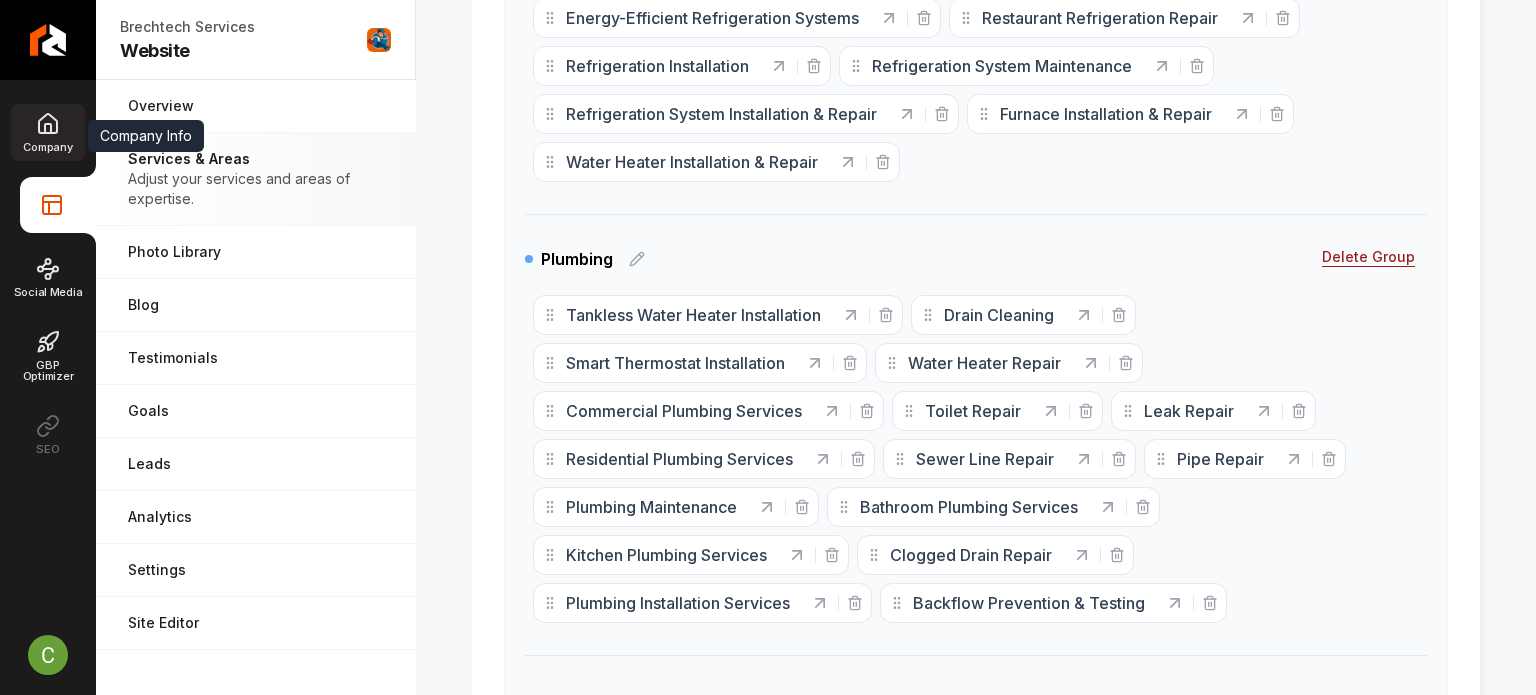 click on "Company" at bounding box center [47, 147] 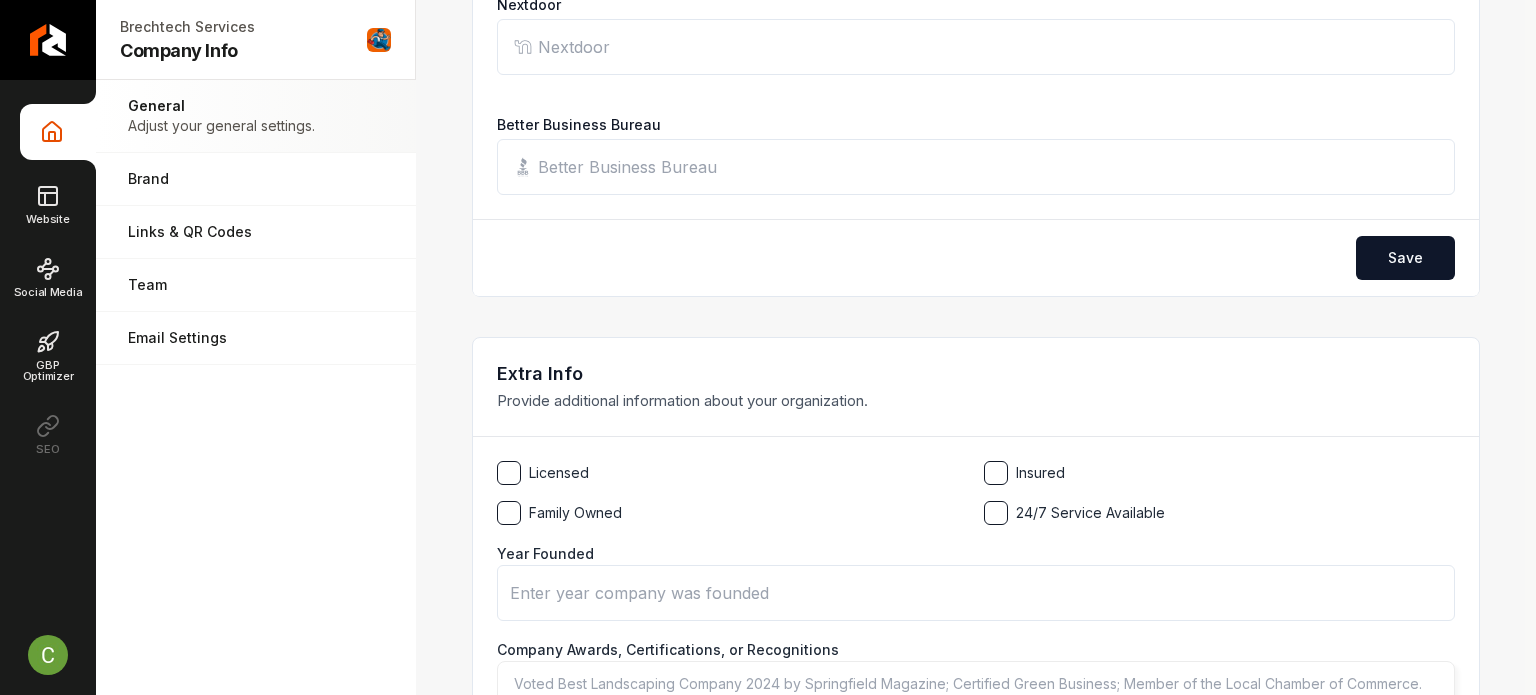 scroll, scrollTop: 2834, scrollLeft: 0, axis: vertical 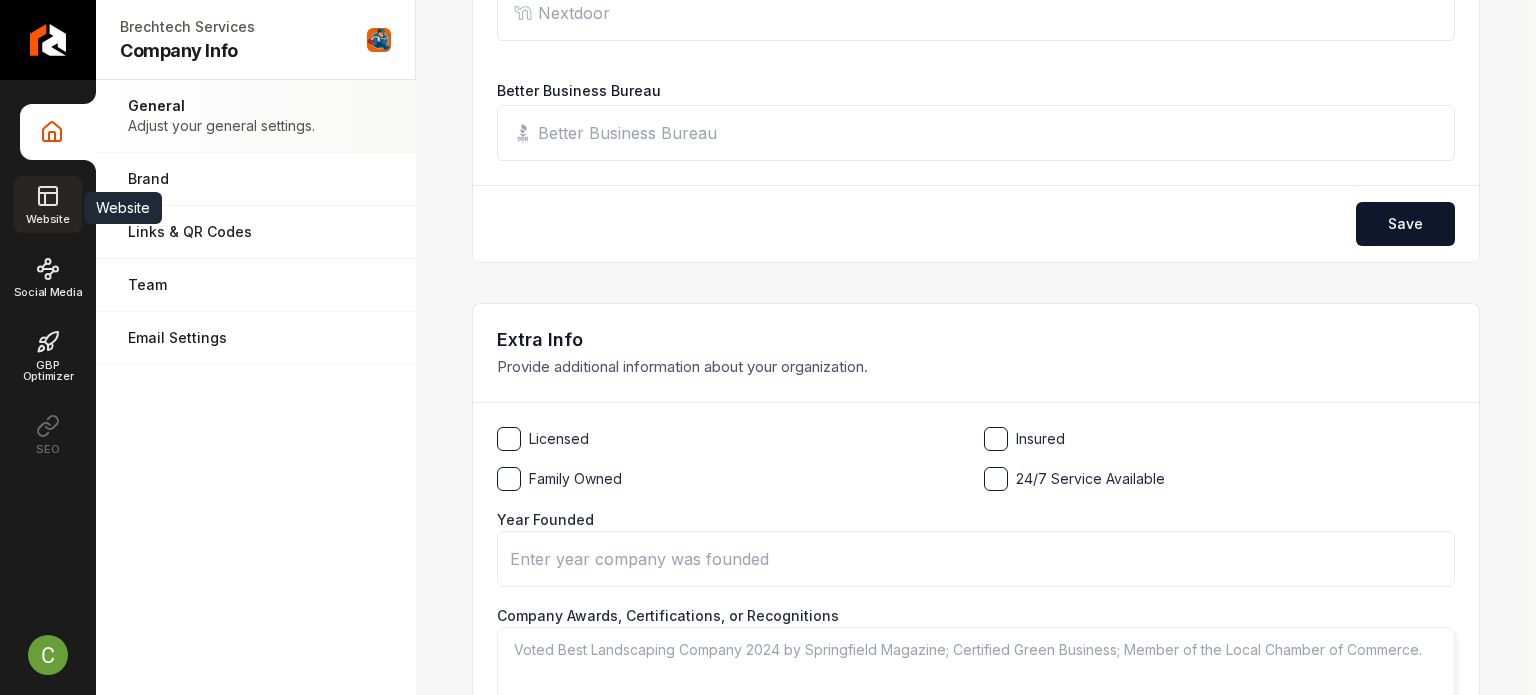 click 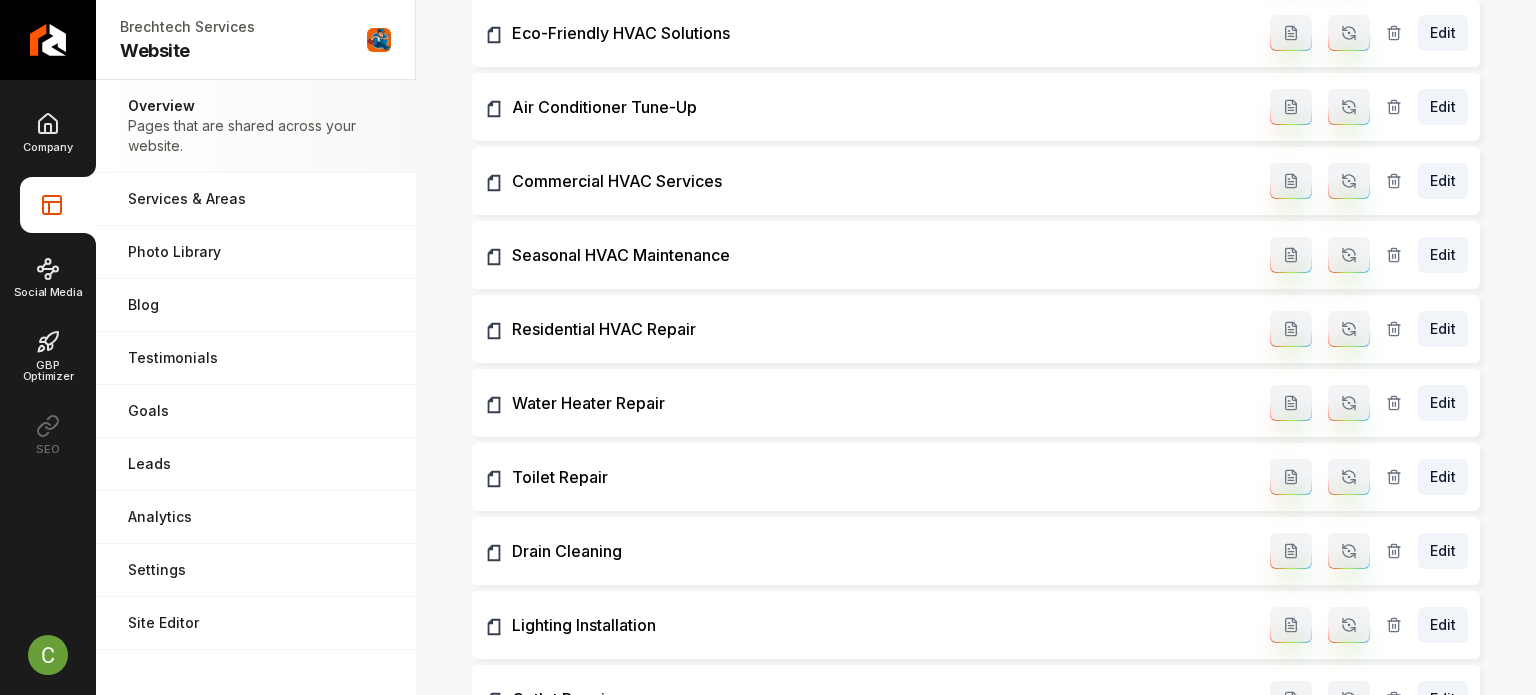 scroll, scrollTop: 3334, scrollLeft: 0, axis: vertical 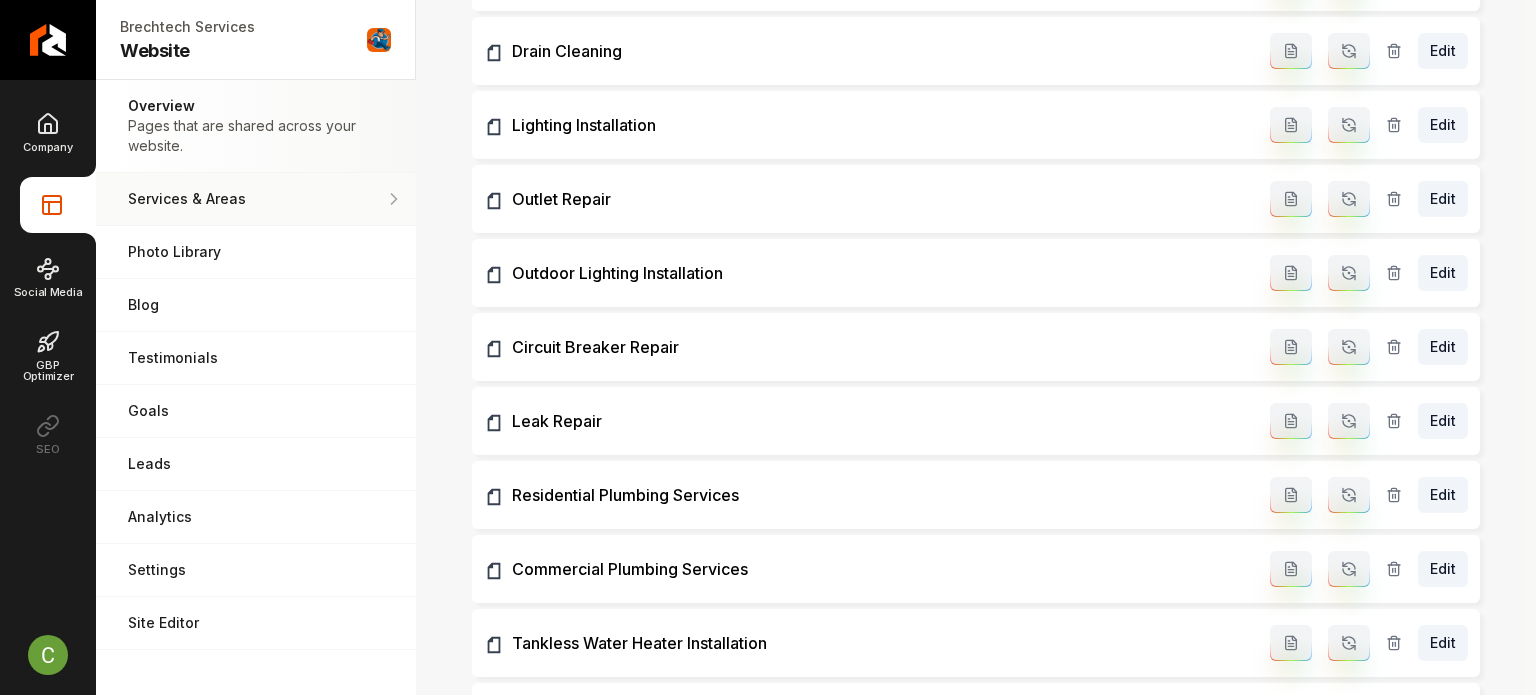 click on "Services & Areas" at bounding box center (256, 199) 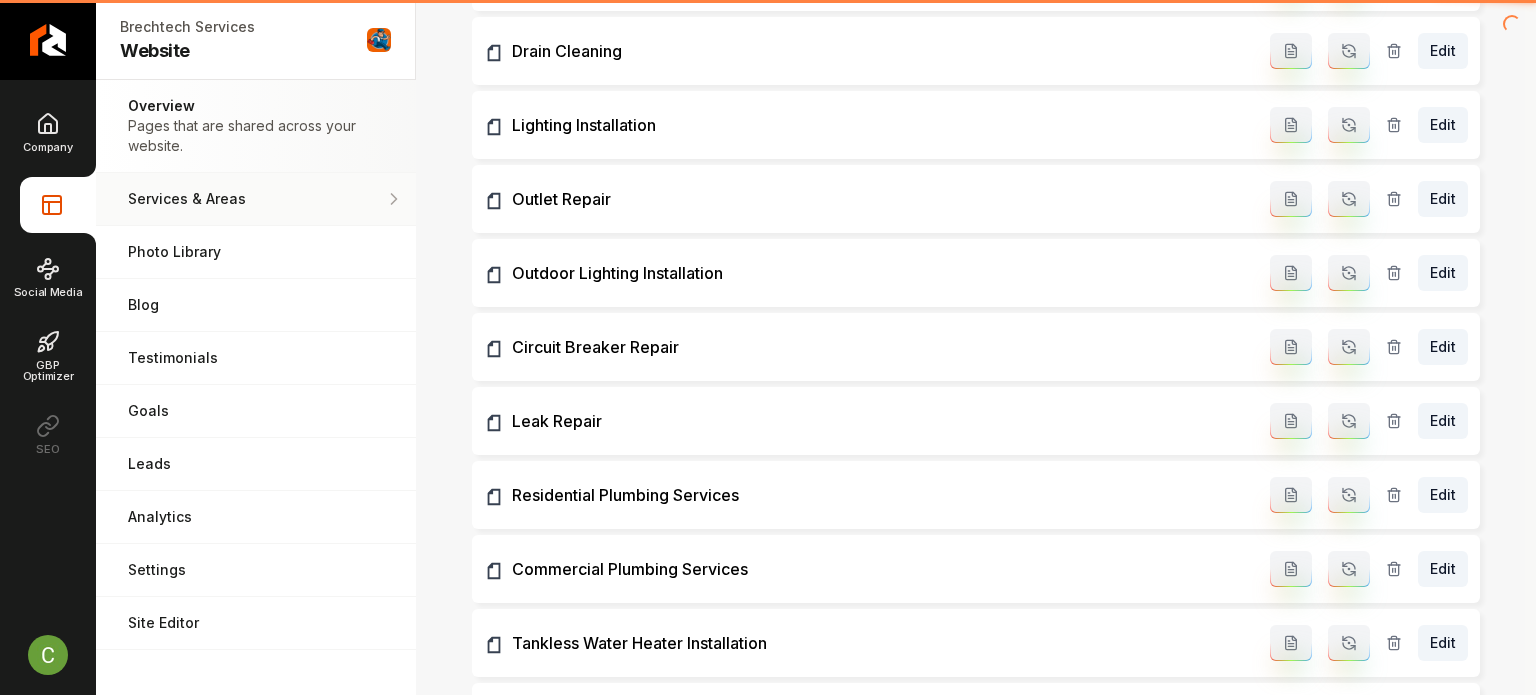 scroll, scrollTop: 3112, scrollLeft: 0, axis: vertical 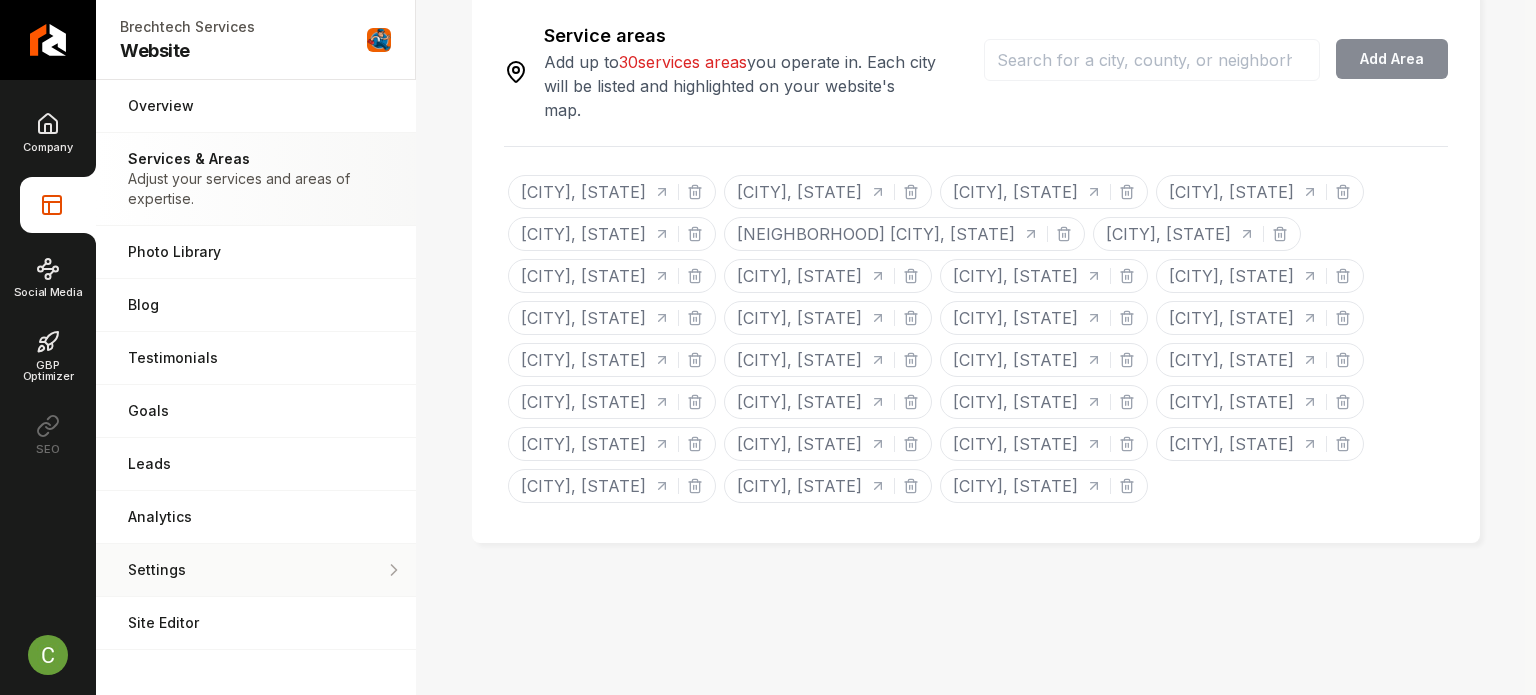 drag, startPoint x: 180, startPoint y: 574, endPoint x: 196, endPoint y: 559, distance: 21.931713 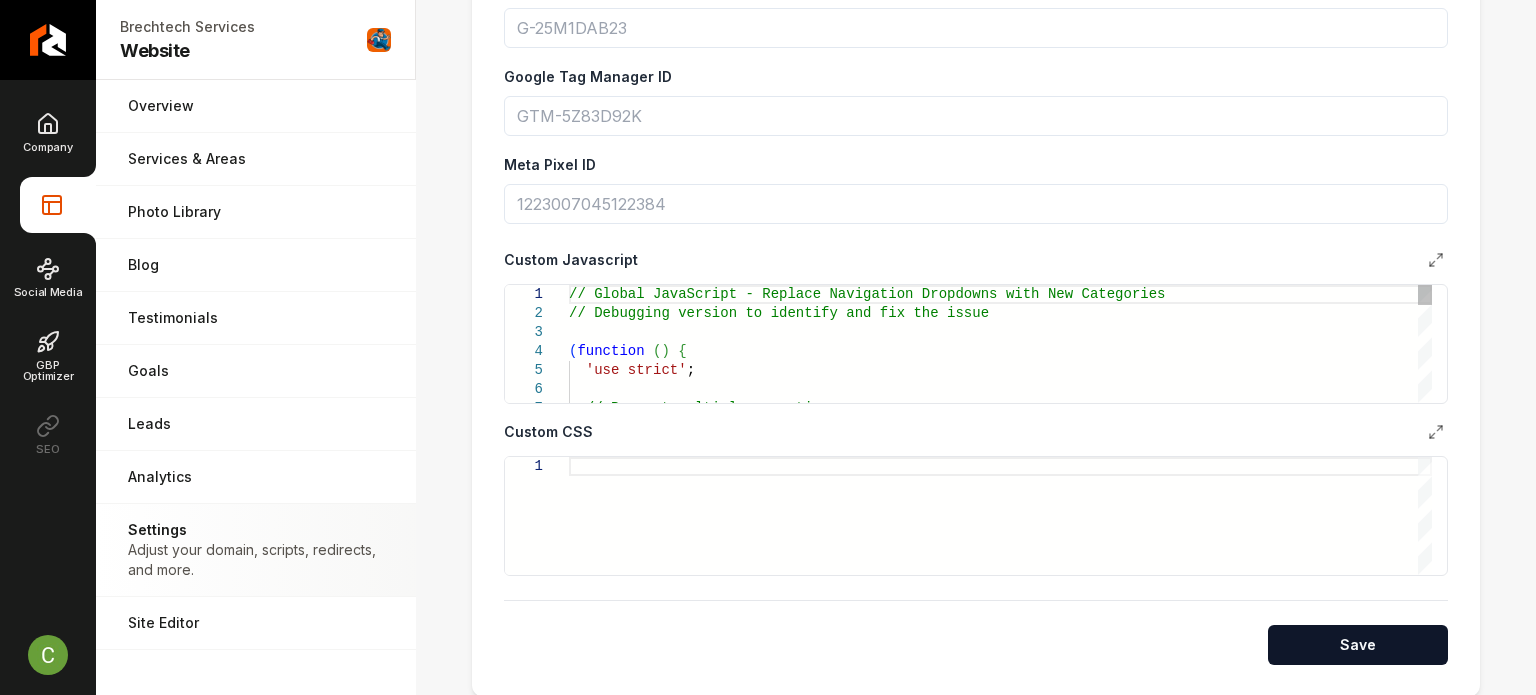 scroll, scrollTop: 1100, scrollLeft: 0, axis: vertical 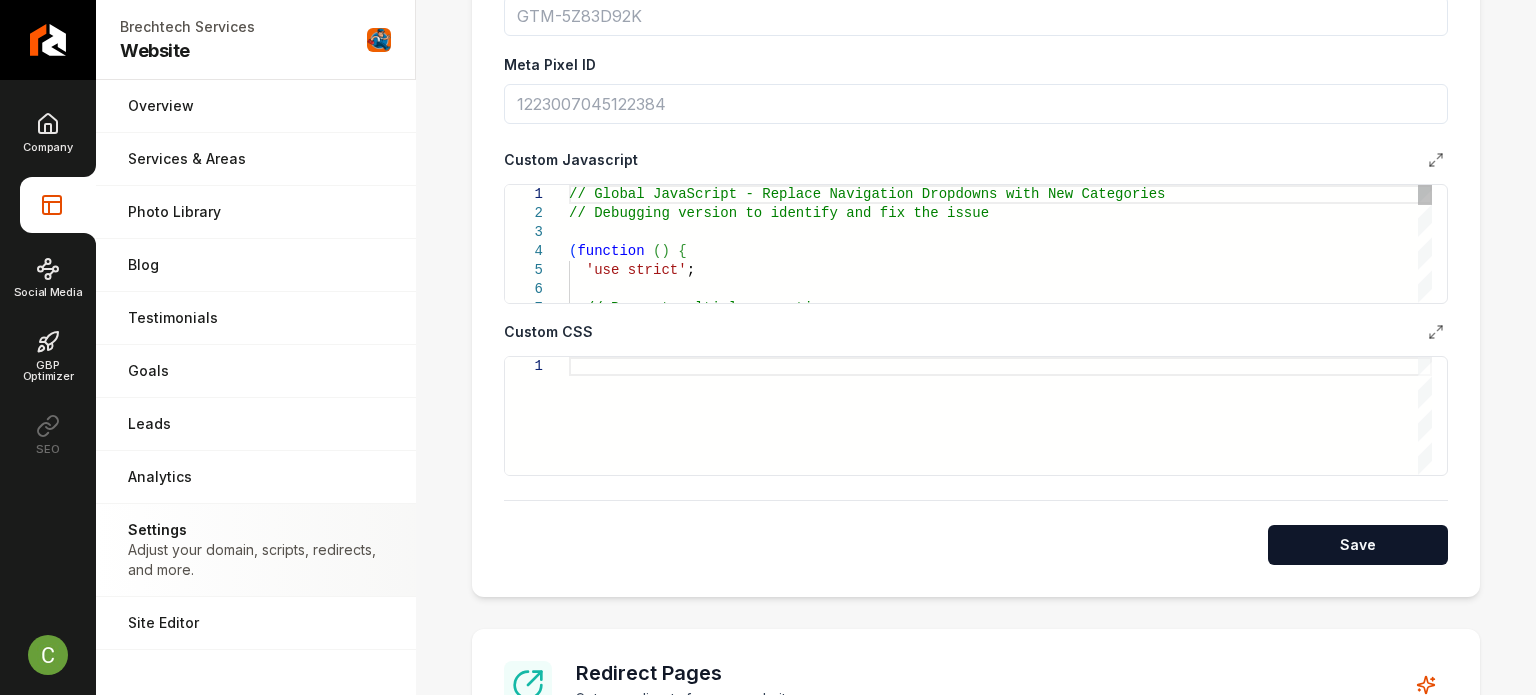 click on "//  Global  JavaScript  -  Replace  Navigation  Dropdown s  with  New  Categories //  Debugging  version  to  identify  and  fix  the  issue ( function   ( )   {   'use  strict' ;   //  Prevent  multiple  executions" at bounding box center [1000, 3586] 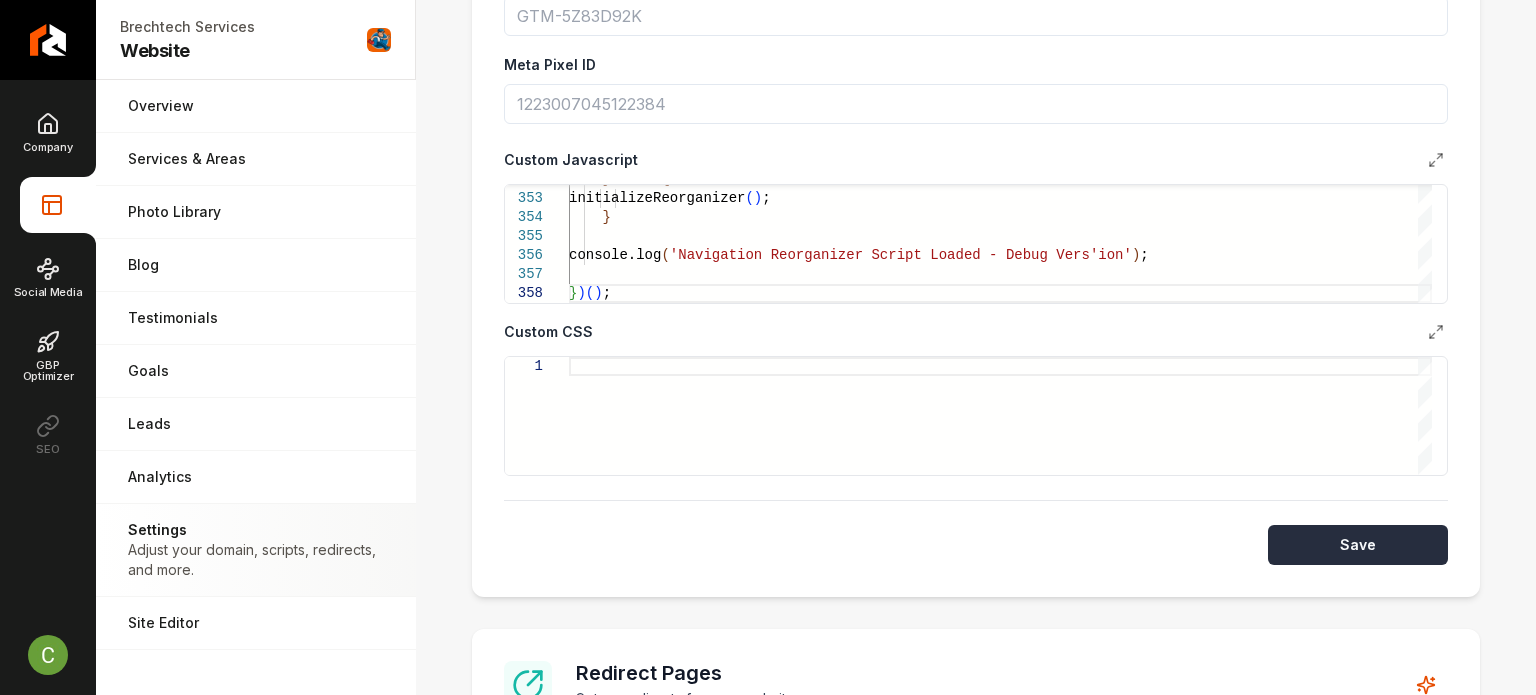 click on "Save" at bounding box center [1358, 545] 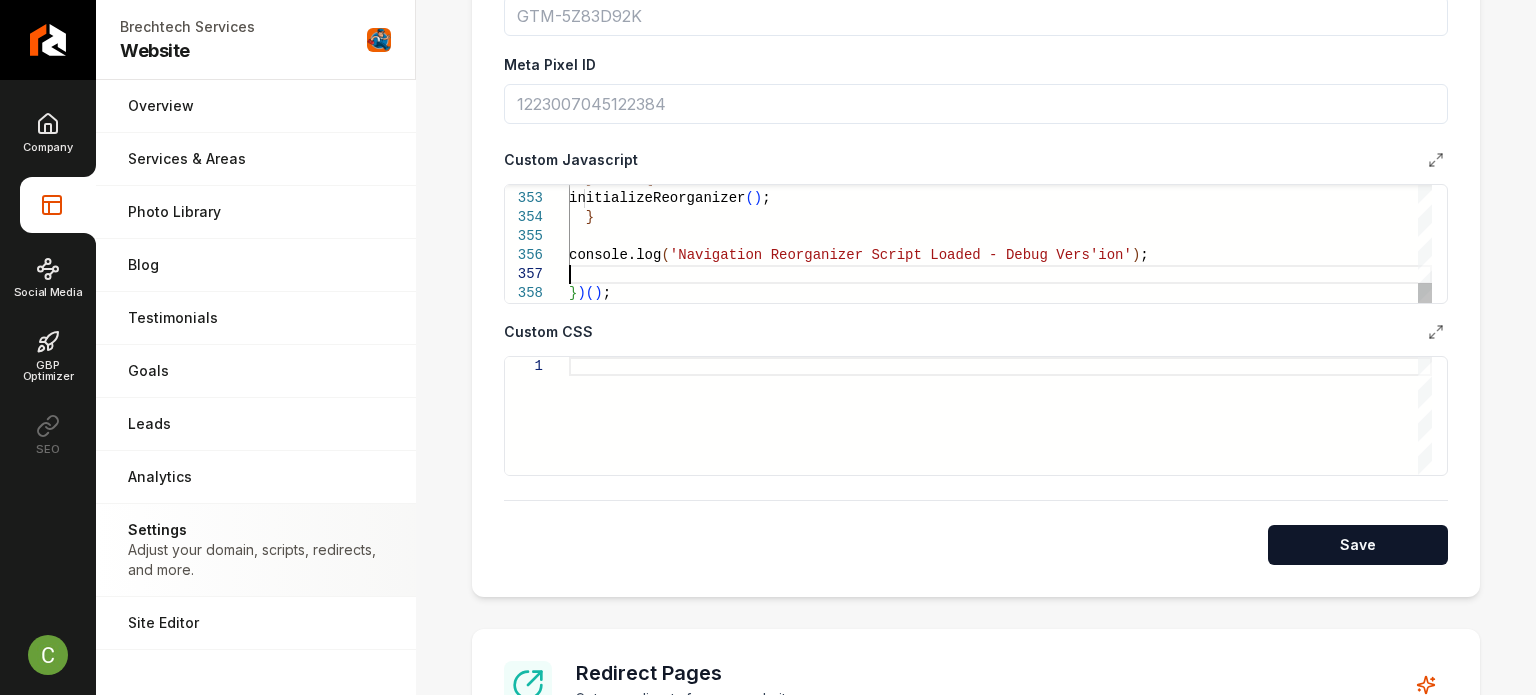 scroll, scrollTop: 0, scrollLeft: 36, axis: horizontal 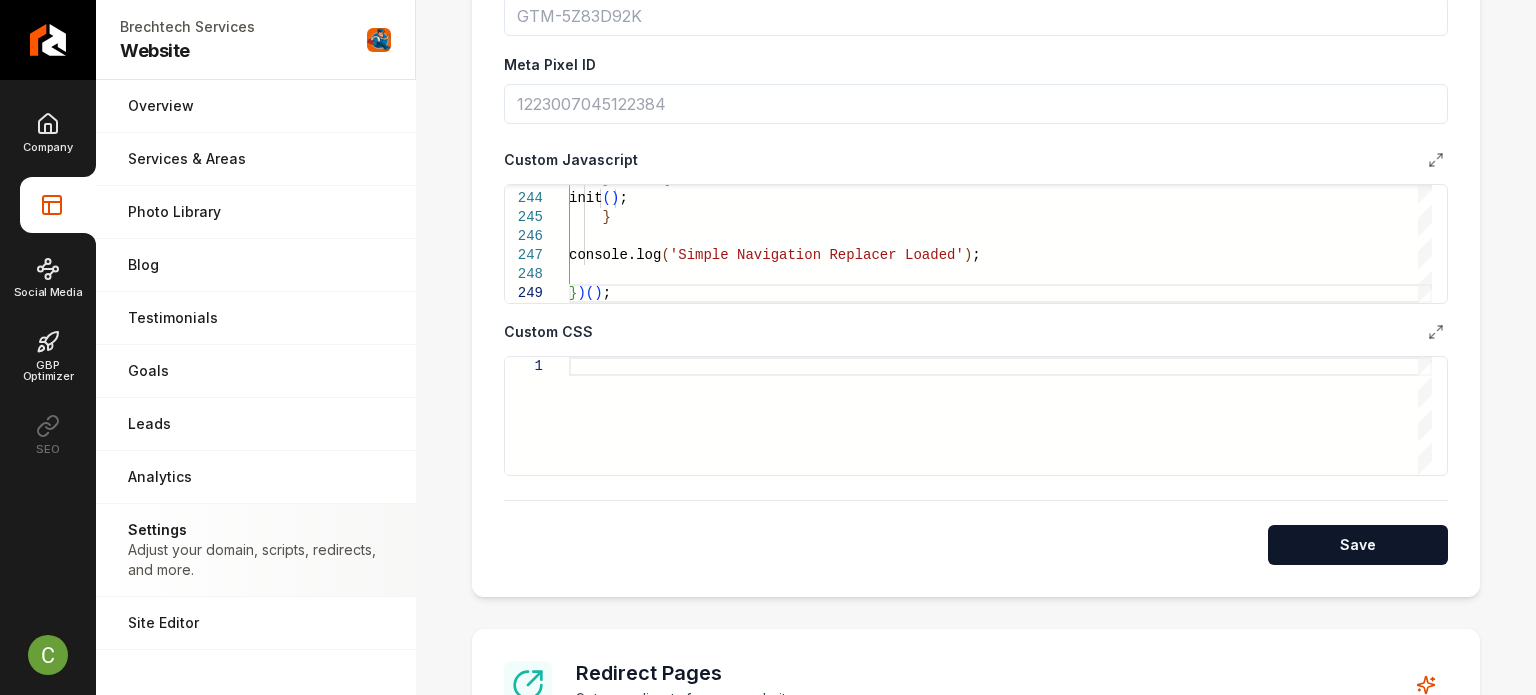 click on "**********" at bounding box center [976, 220] 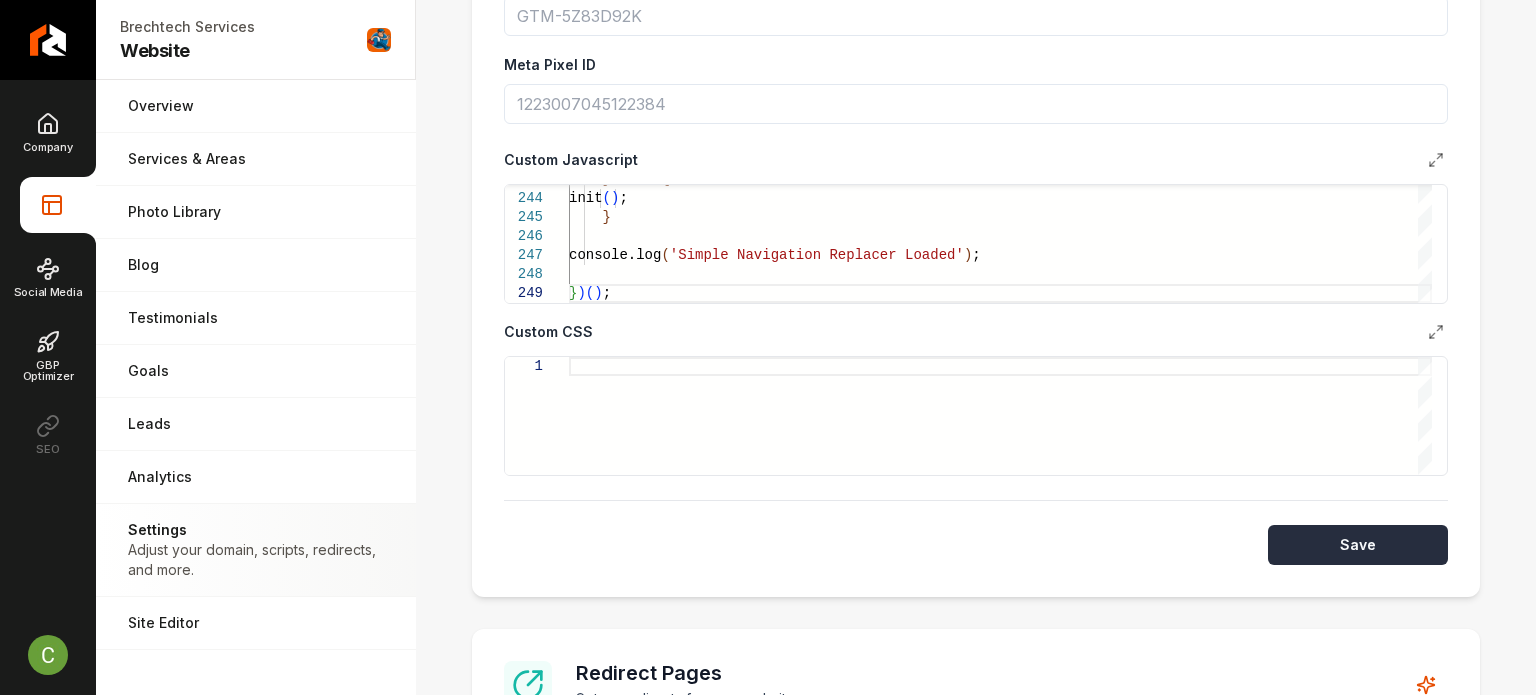 click on "Save" at bounding box center (1358, 545) 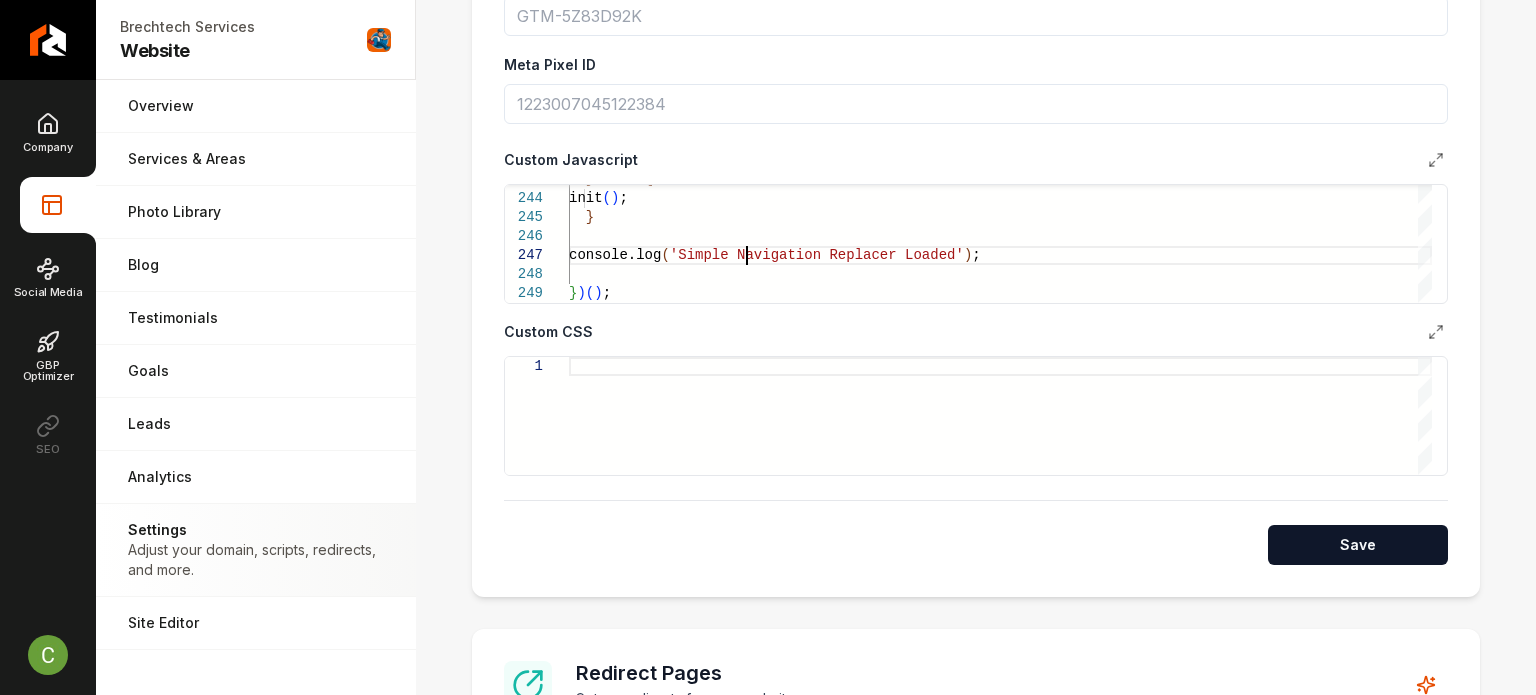 click on "}  else  {     init ( ) ;   }   console.log ( 'Simple  Navigation  Replacer  Loaded' ) ; } ) ( ) ;" at bounding box center [1000, -2063] 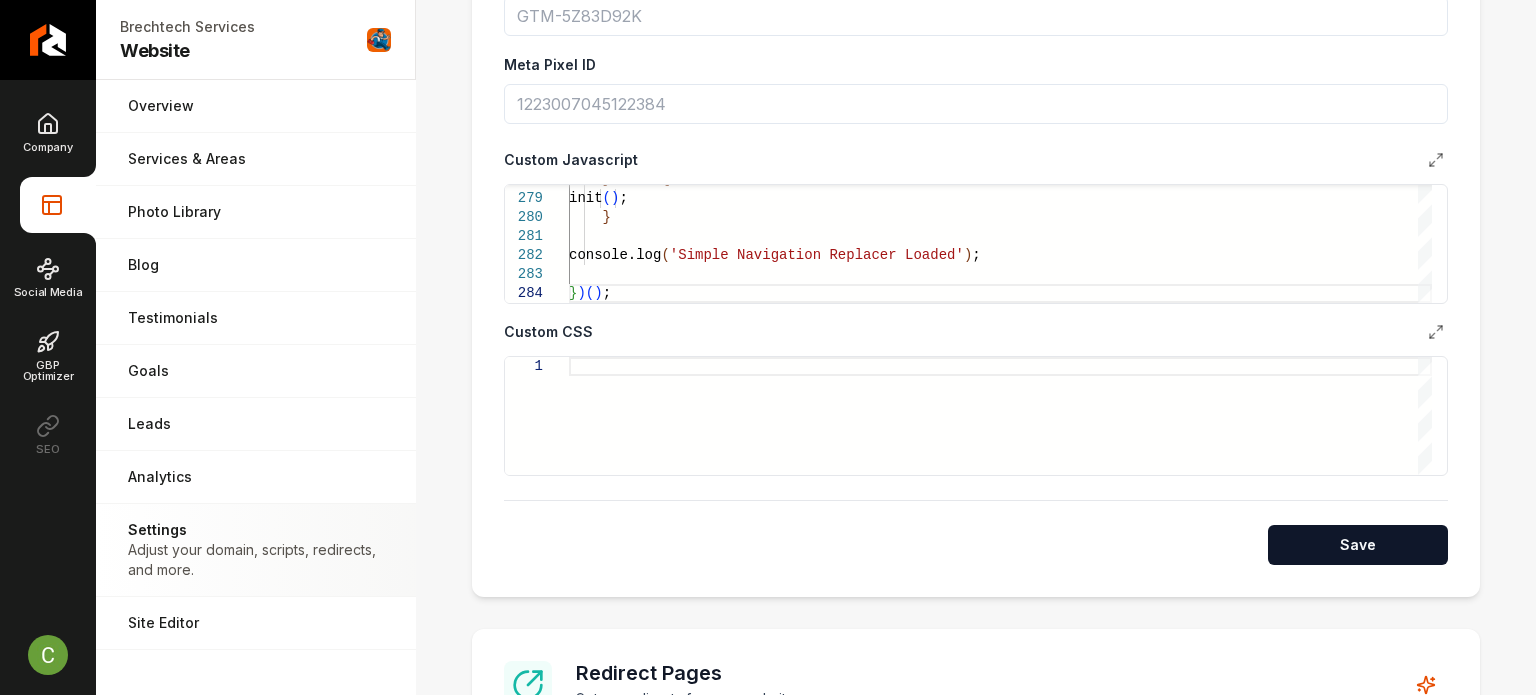 click on "Save" at bounding box center (1358, 545) 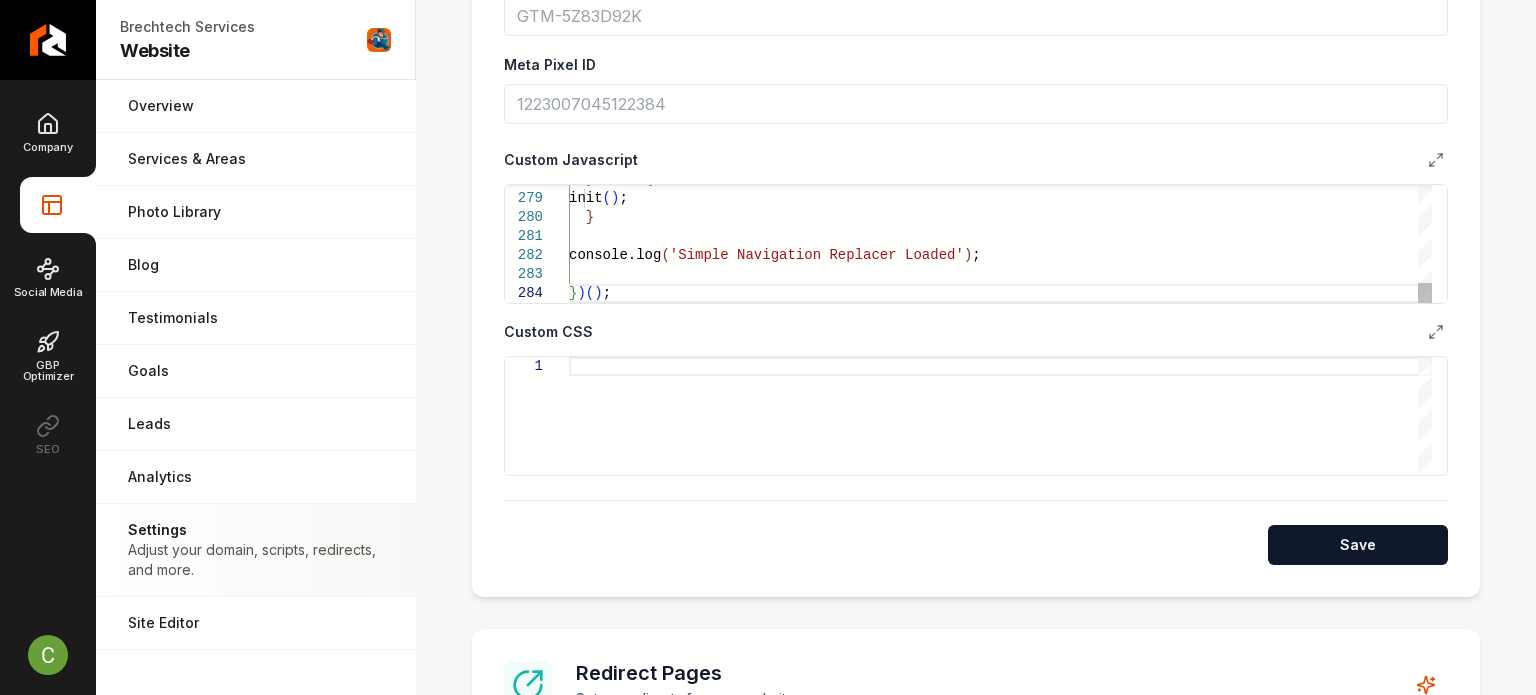 click on "}  else  {     init ( ) ;   }   console.log ( 'Simple  Navigation  Replacer  Loaded' ) ; } ) ( ) ;" at bounding box center [1000, -2395] 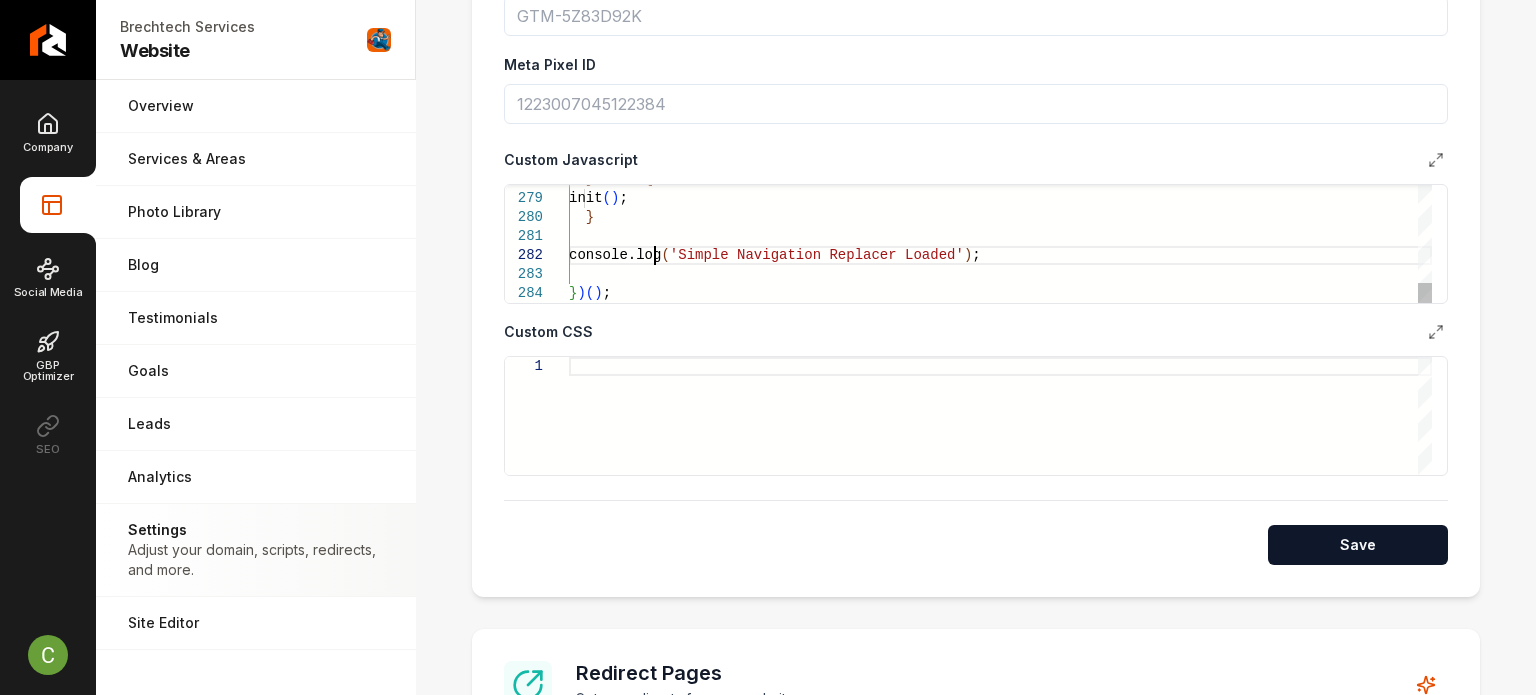 scroll, scrollTop: 0, scrollLeft: 36, axis: horizontal 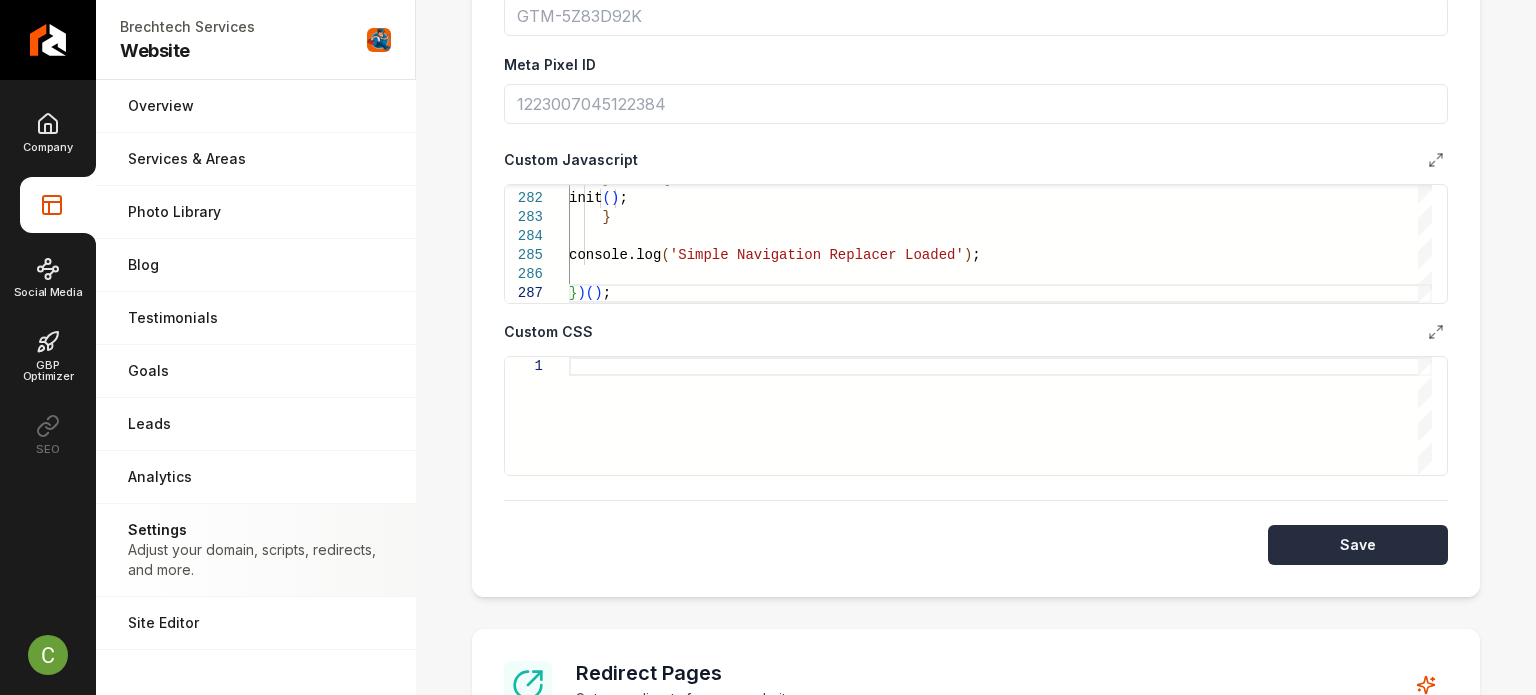 click on "Save" at bounding box center [1358, 545] 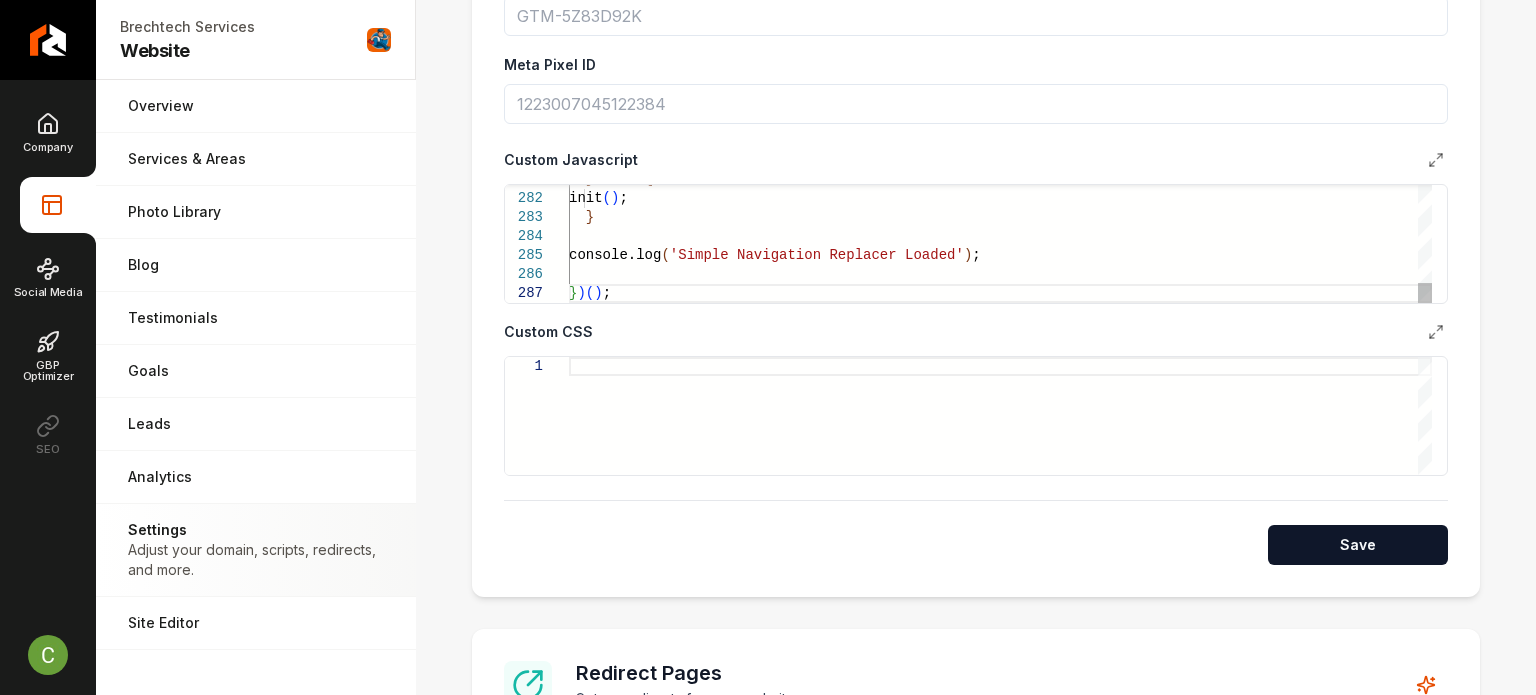 click on "}  else  {     init ( ) ;   }   console.log ( 'Simple  Navigation  Replacer  Loaded' ) ; } ) ( ) ;" at bounding box center [1000, -2424] 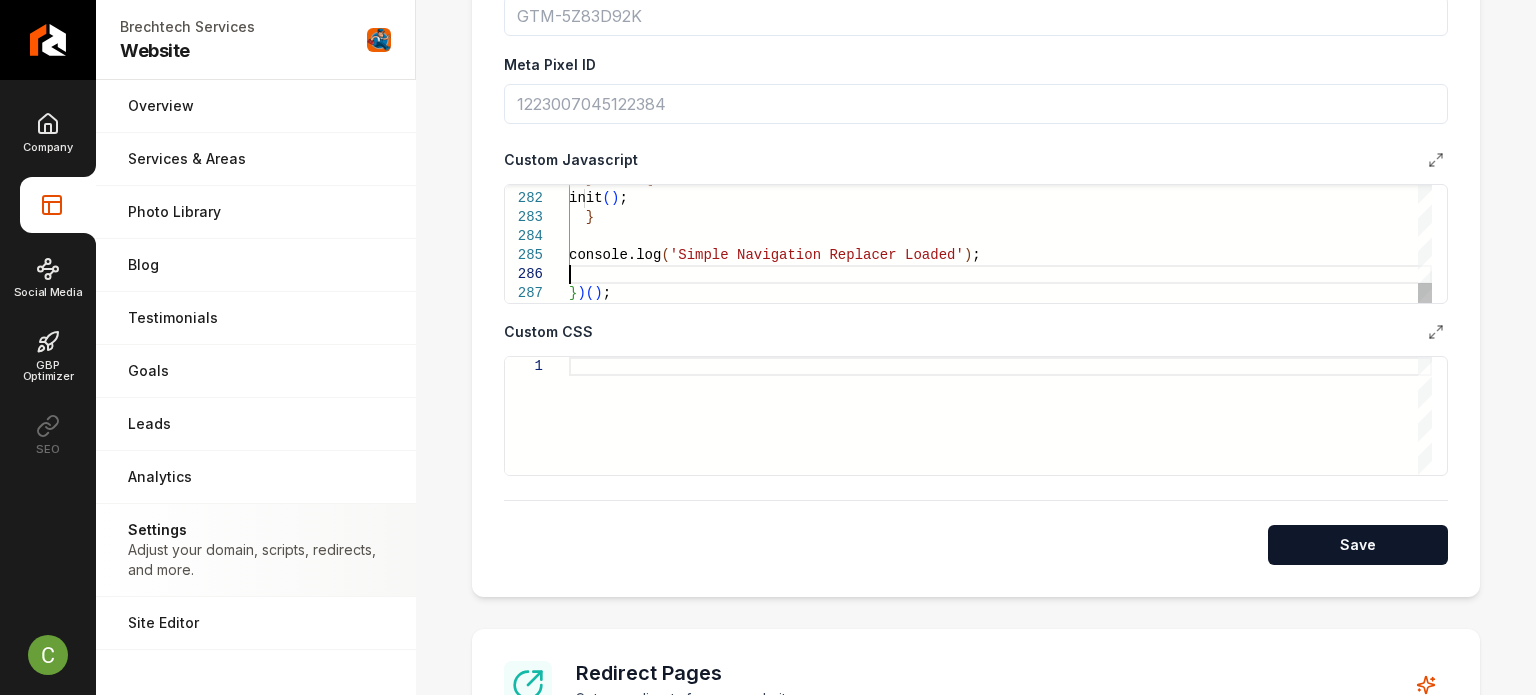 scroll, scrollTop: 0, scrollLeft: 36, axis: horizontal 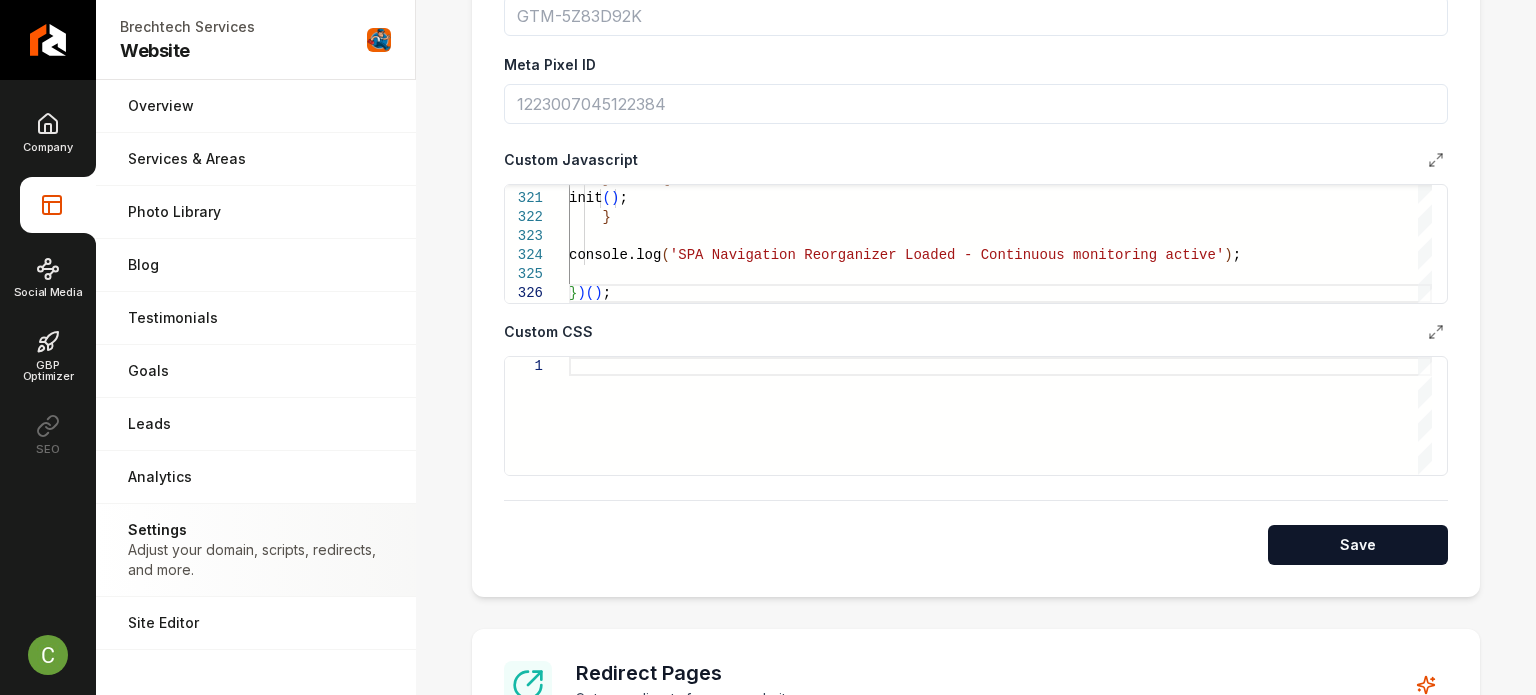 click on "Save" at bounding box center (1358, 545) 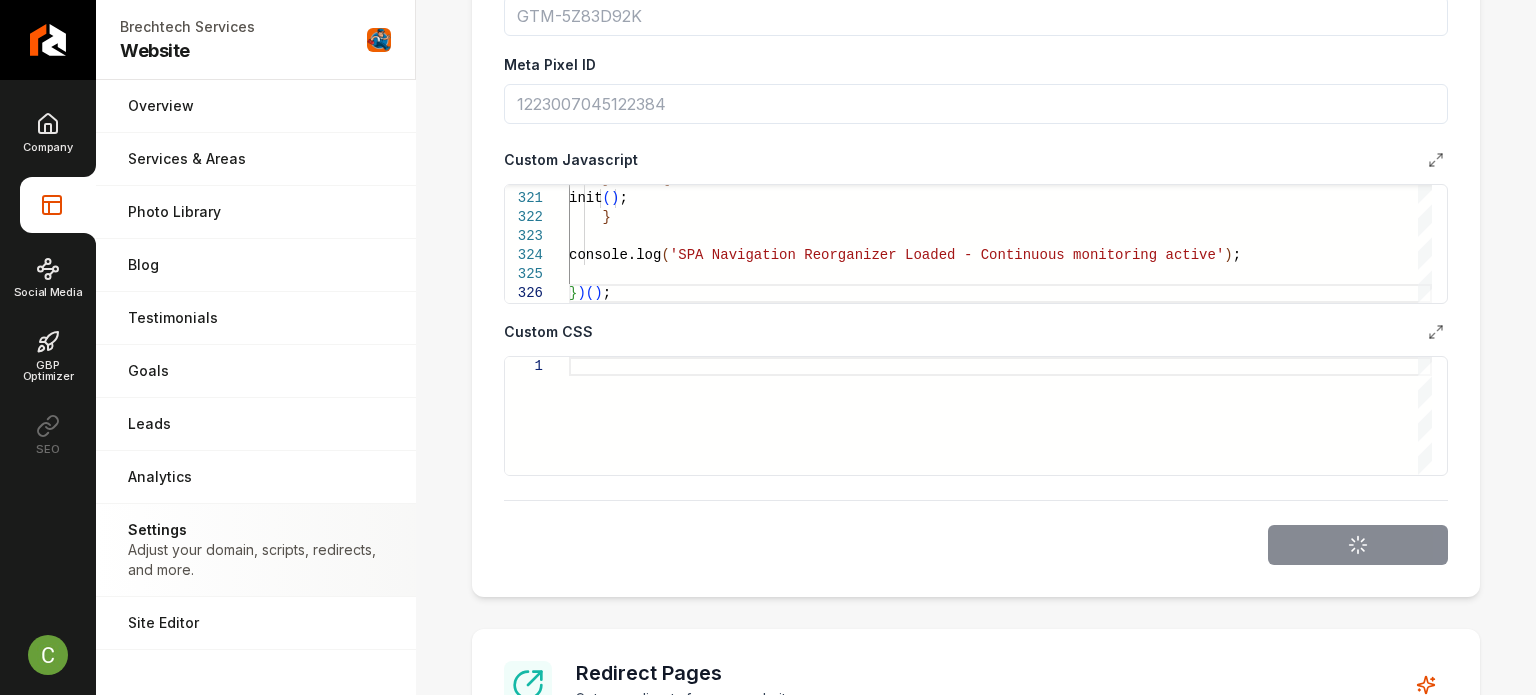 type on "**********" 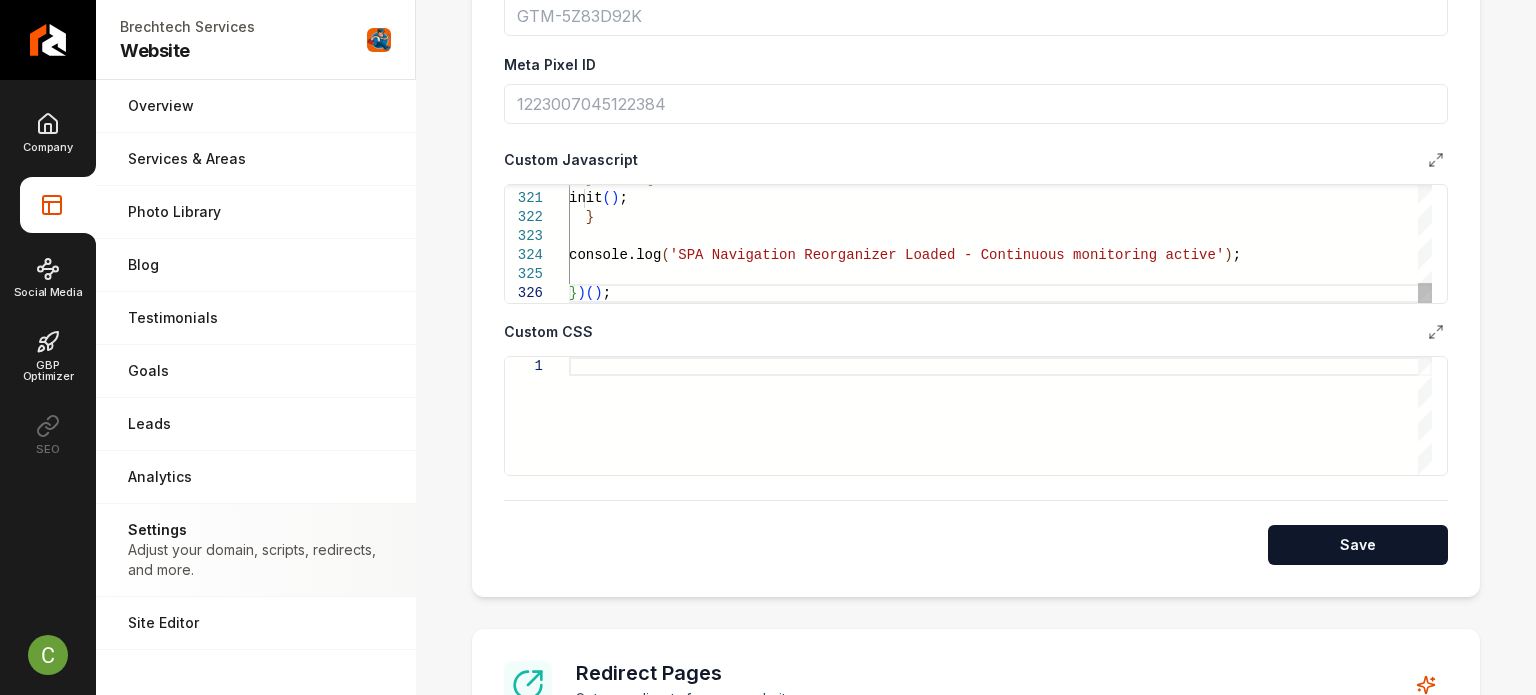 click on "}   else   {     init ( ) ;    }   console.log ( 'SPA Navigation Reorganizer Loaded - Continuous mo nitoring active' ) ; } ) ( ) ;" at bounding box center (1000, -2794) 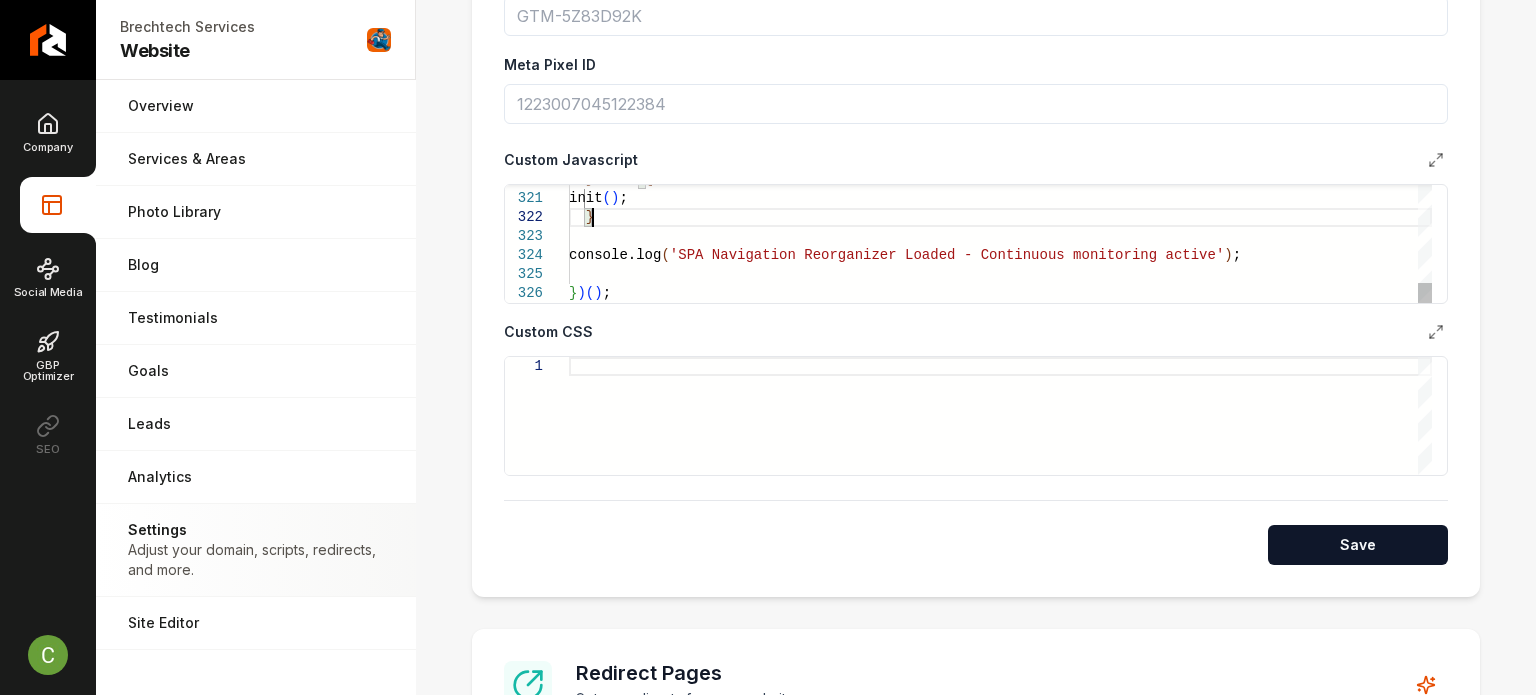 click on "}   else   {     init ( ) ;    }   console.log ( 'SPA Navigation Reorganizer Loaded - Continuous mo nitoring active' ) ; } ) ( ) ;" at bounding box center (1000, -2794) 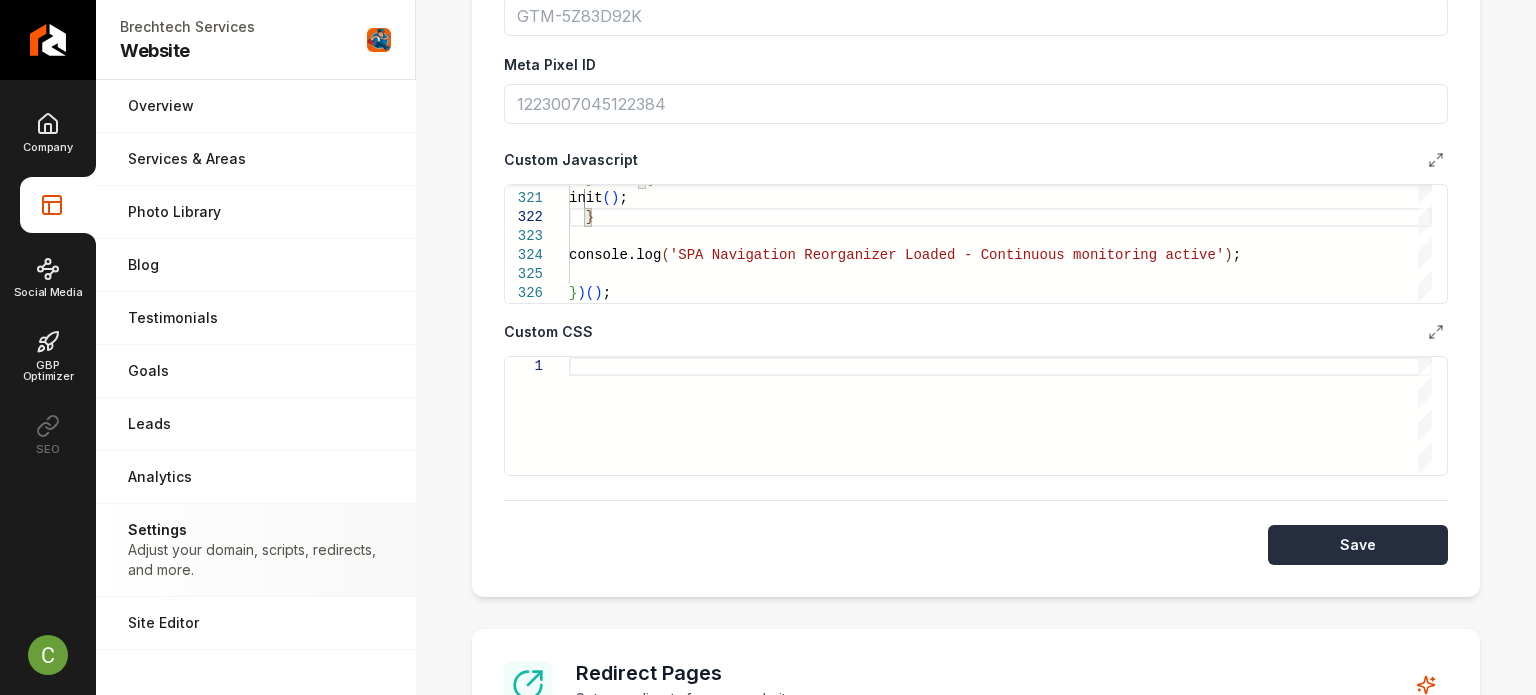 drag, startPoint x: 1276, startPoint y: 528, endPoint x: 1272, endPoint y: 515, distance: 13.601471 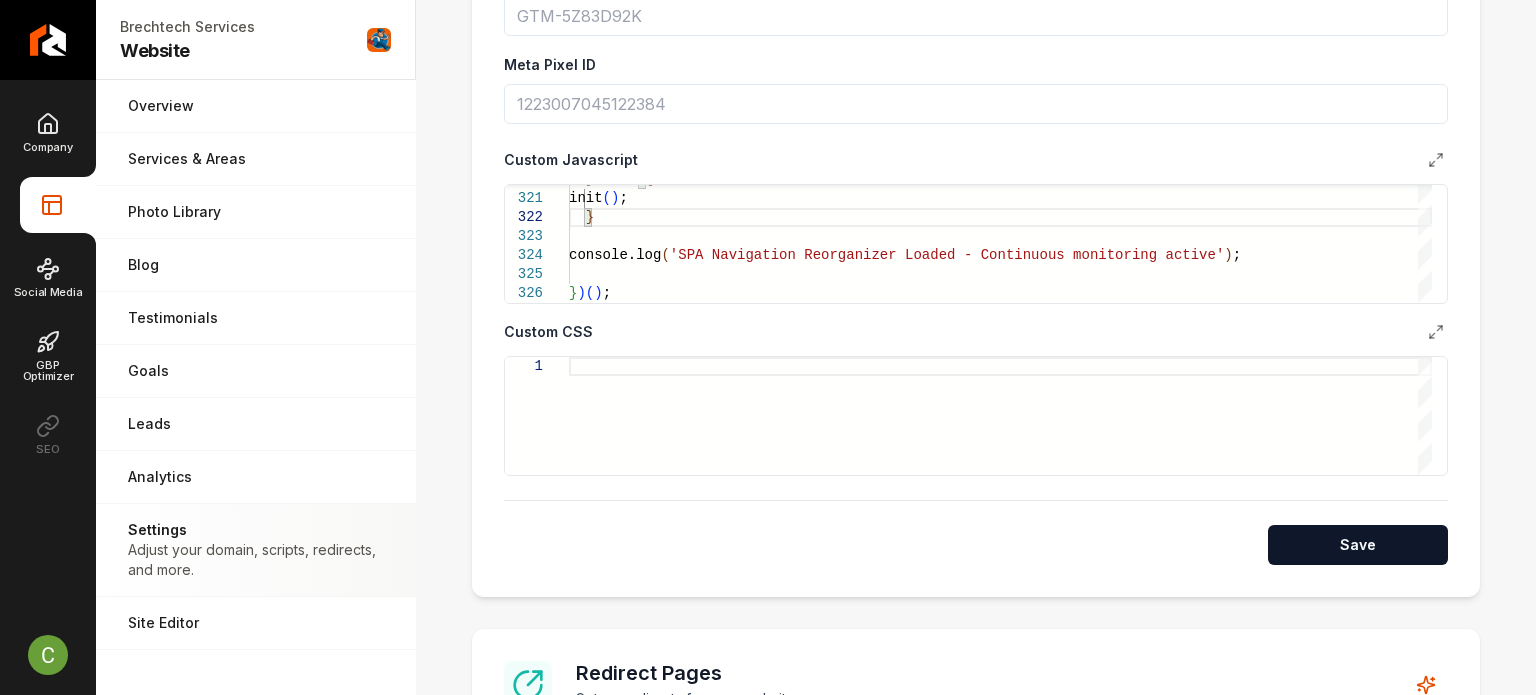 click on "Save" at bounding box center [1358, 545] 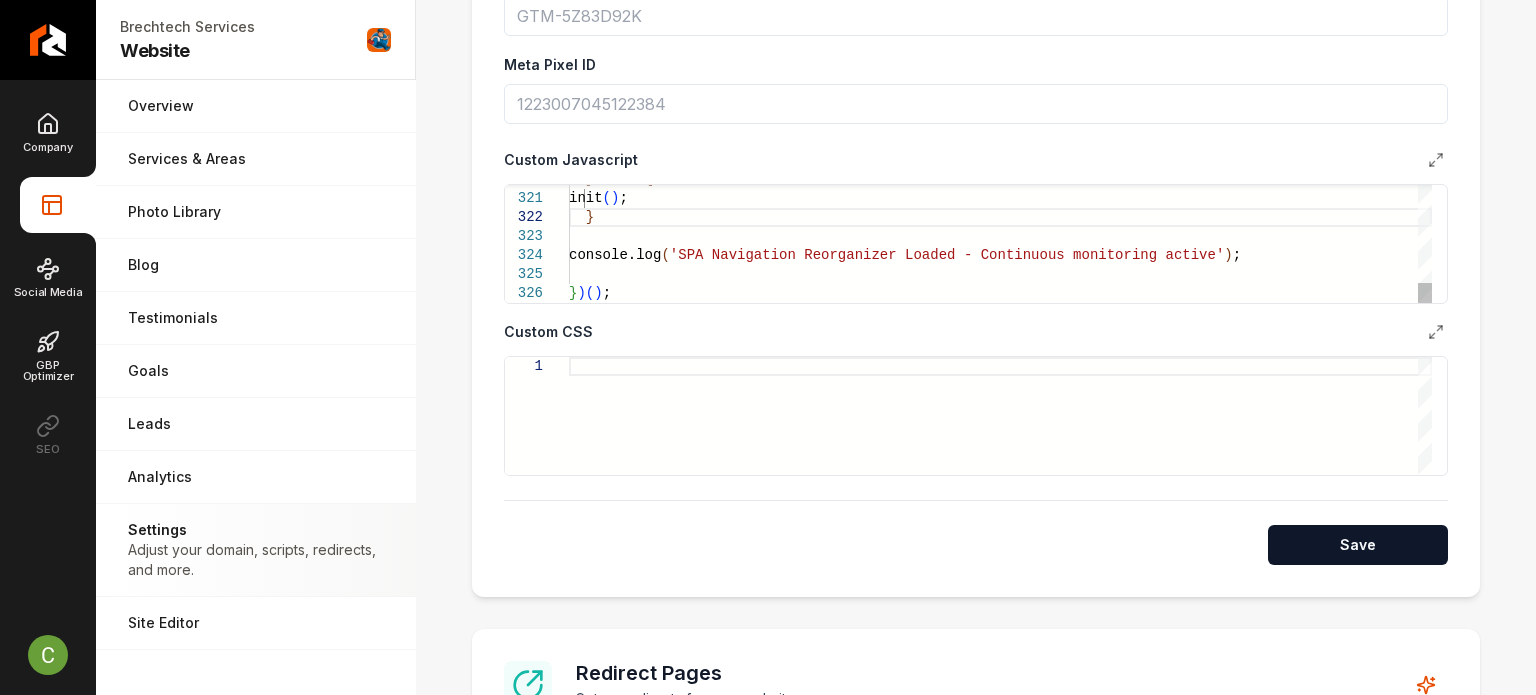 scroll, scrollTop: 1200, scrollLeft: 0, axis: vertical 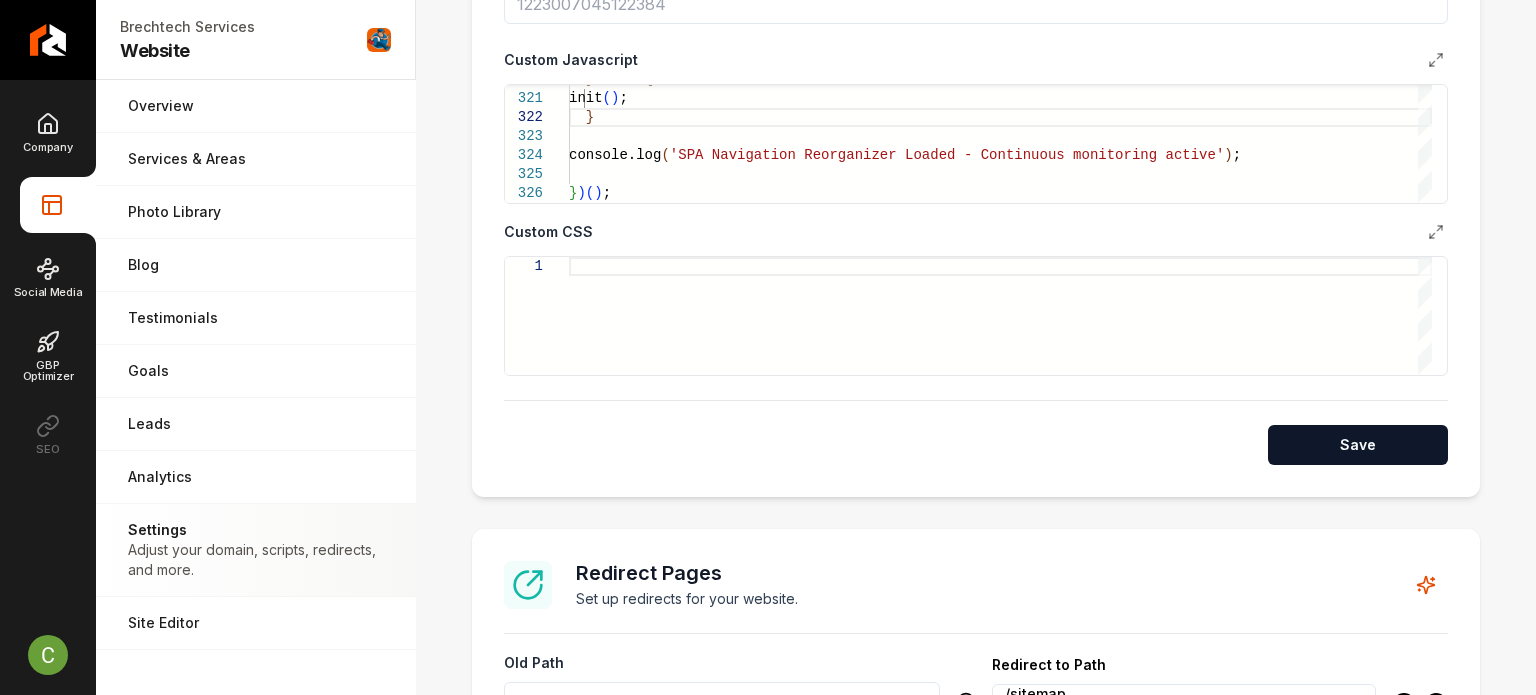 click at bounding box center (1000, 316) 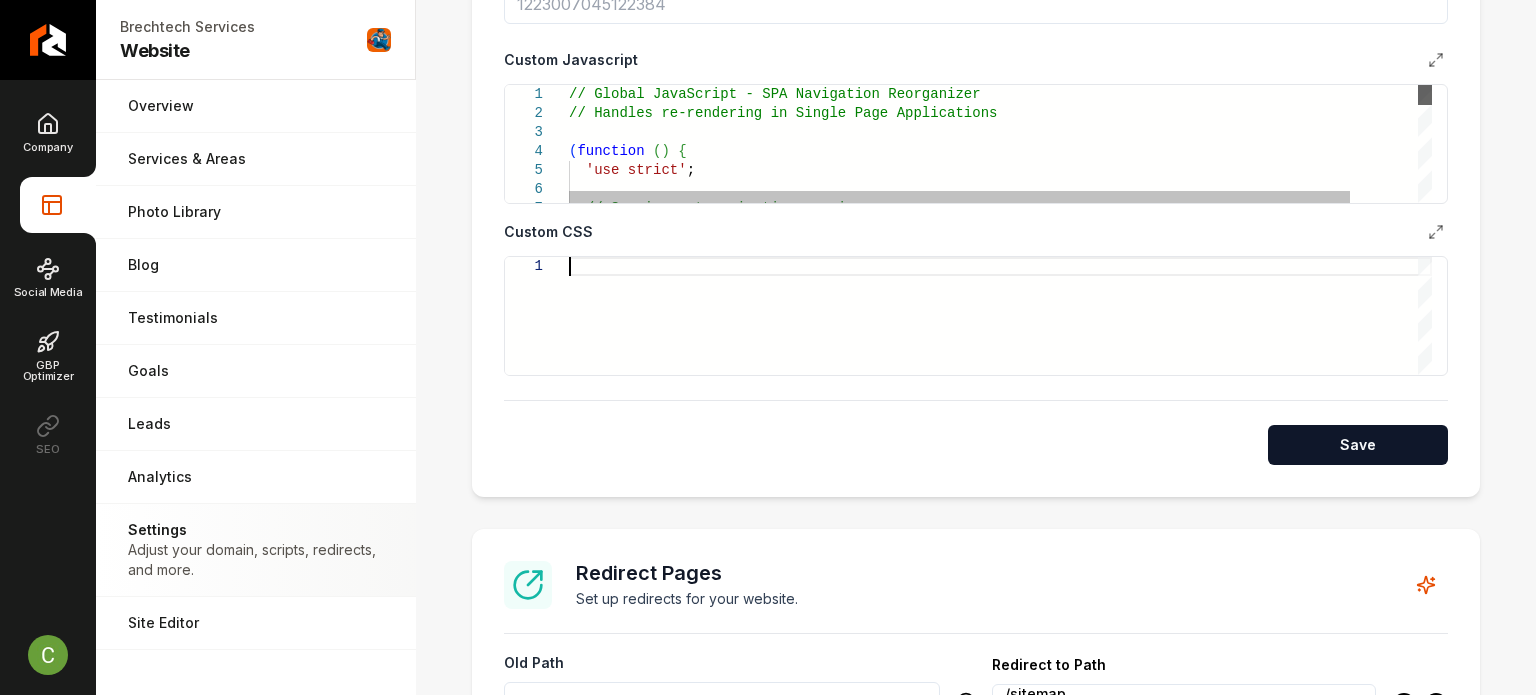 click at bounding box center [1425, 95] 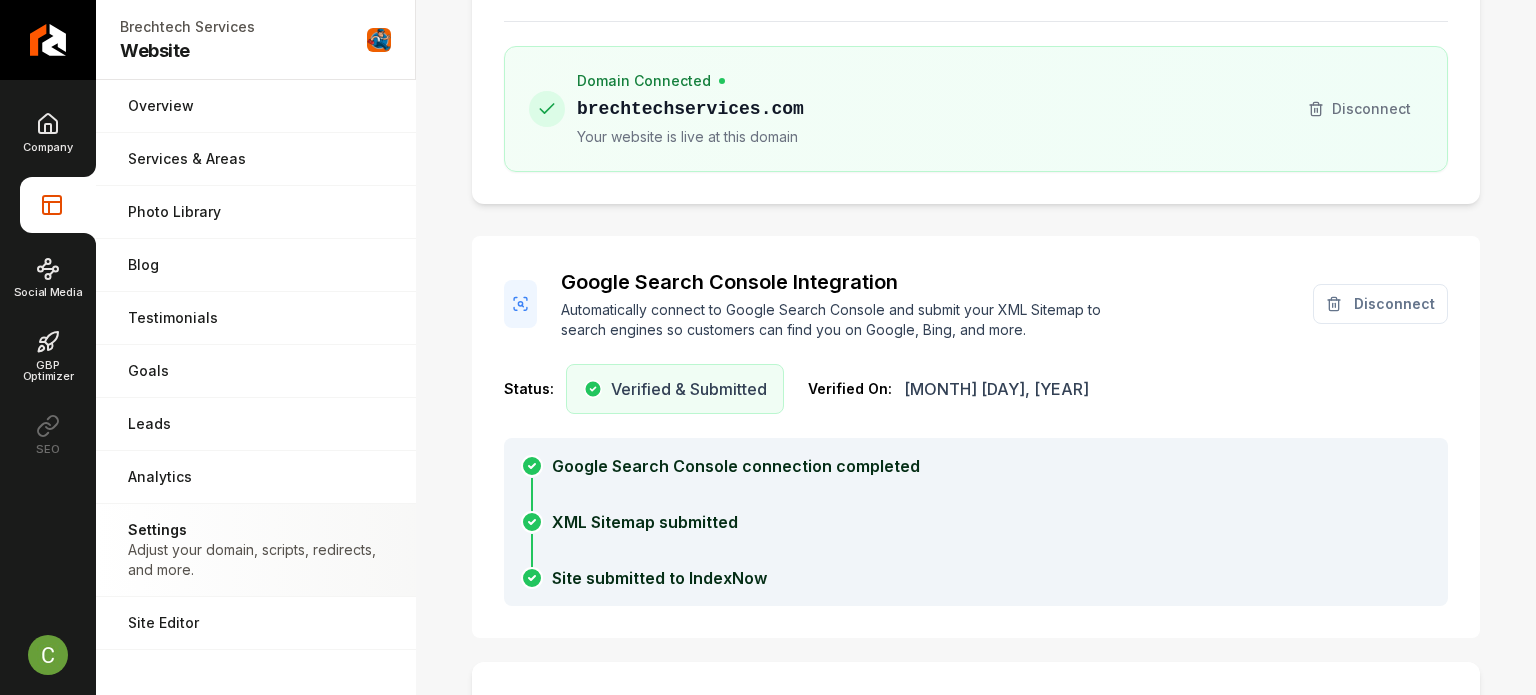 scroll, scrollTop: 0, scrollLeft: 0, axis: both 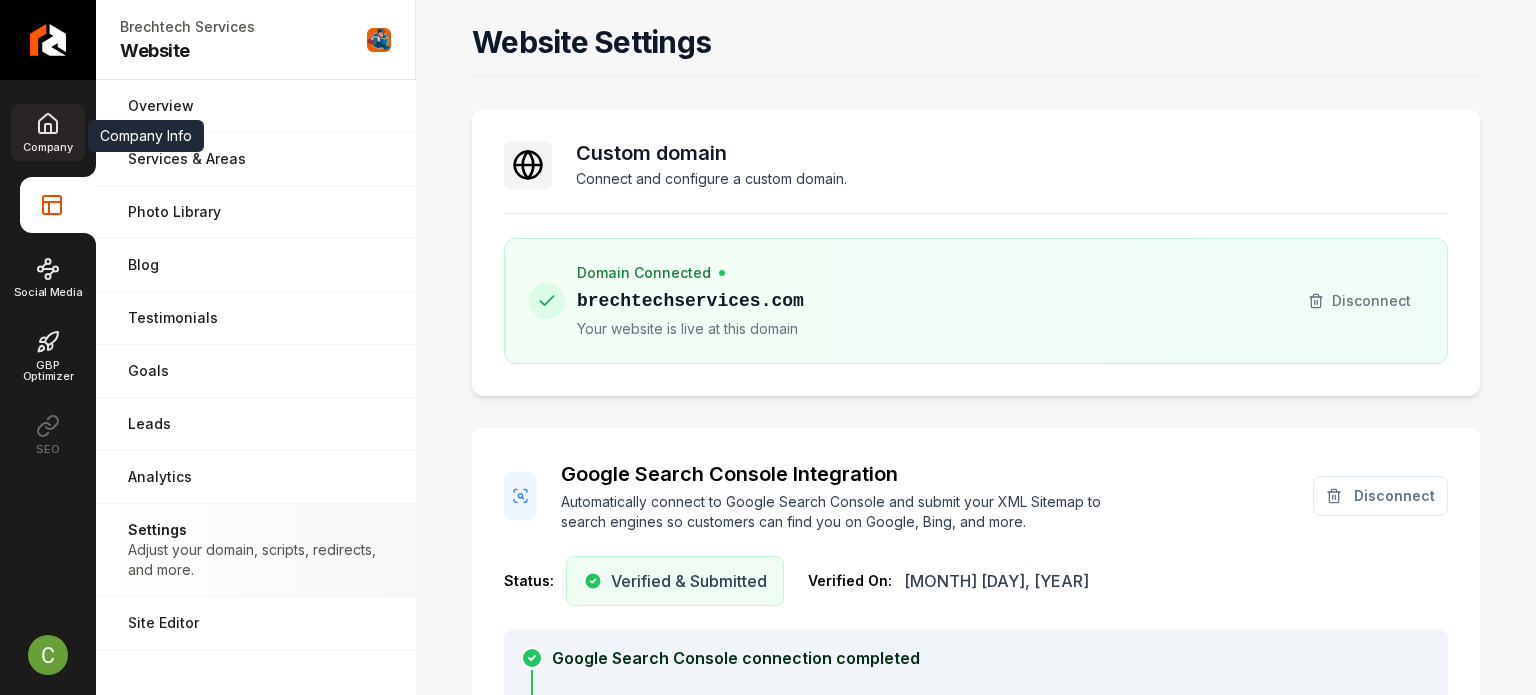 click 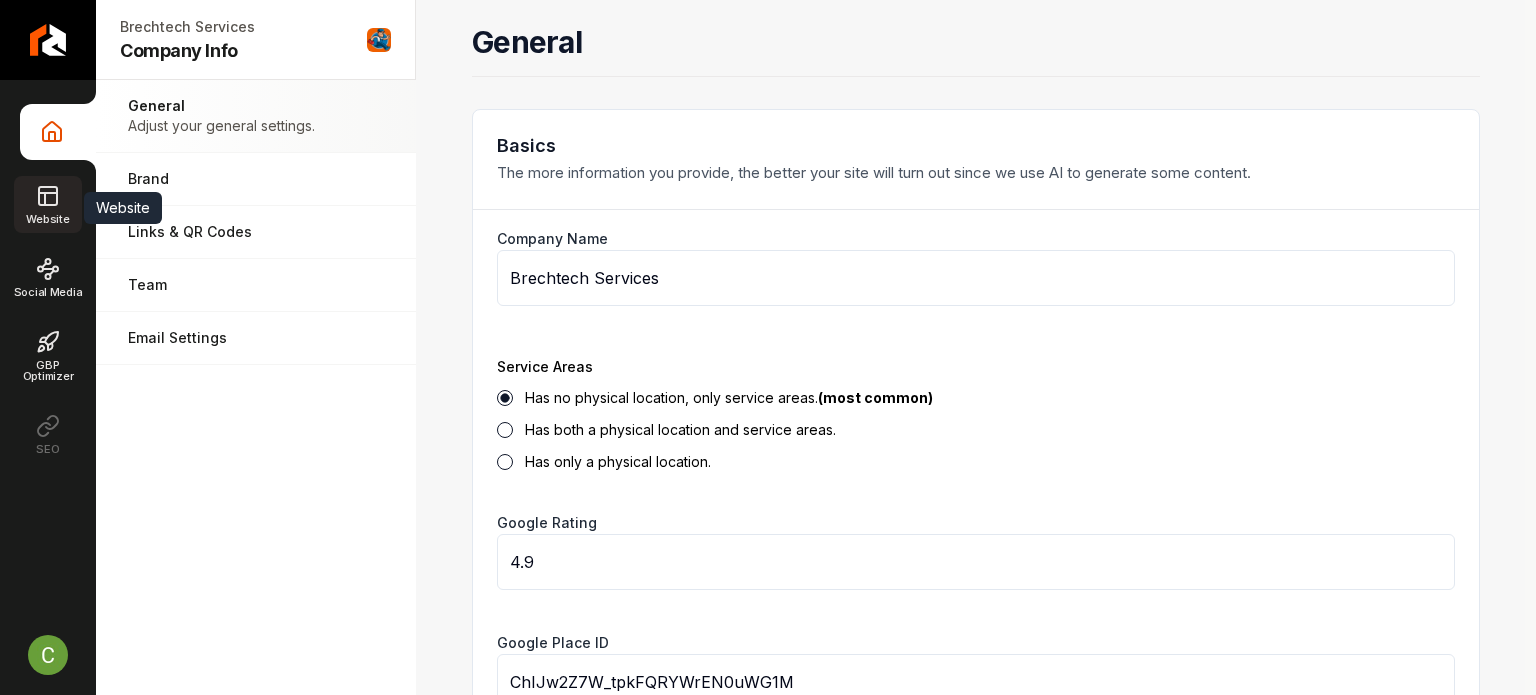 click on "Website" at bounding box center [47, 219] 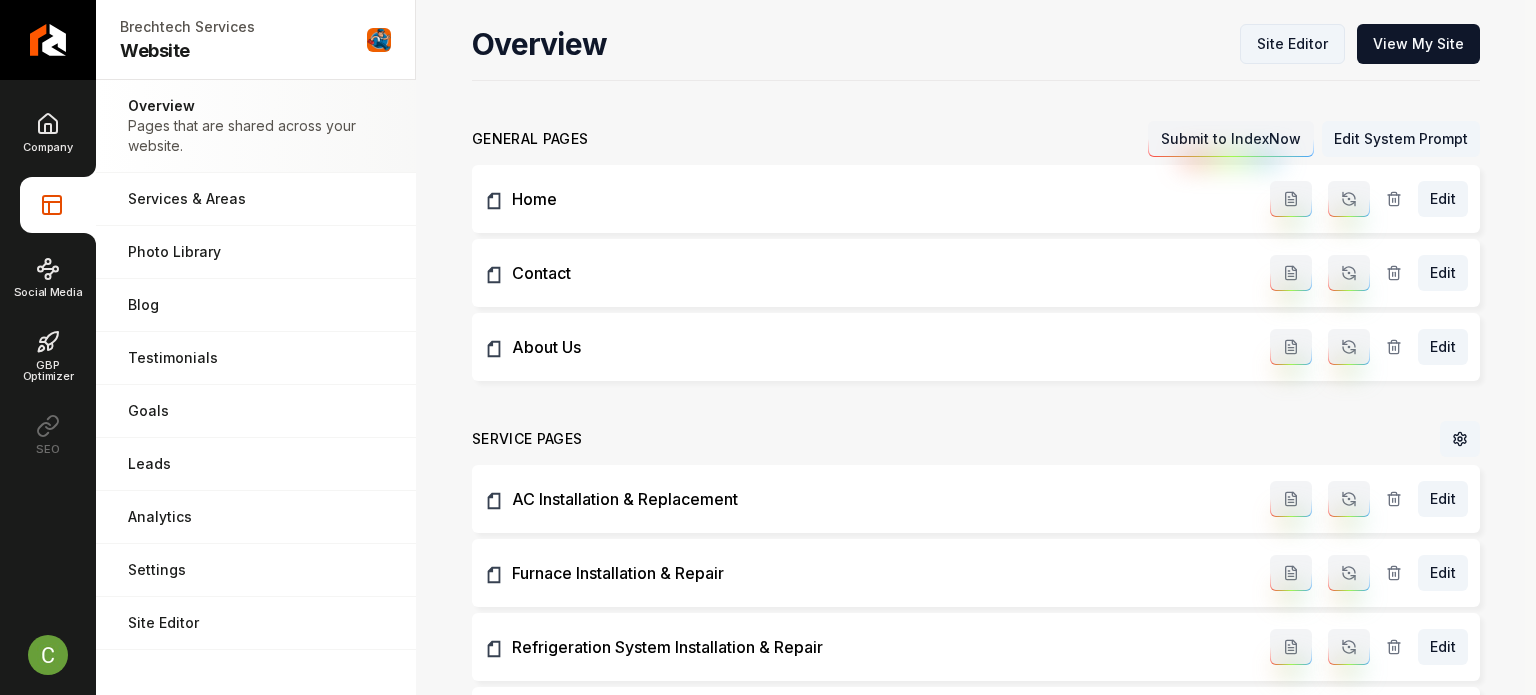 click on "Site Editor" at bounding box center (1292, 44) 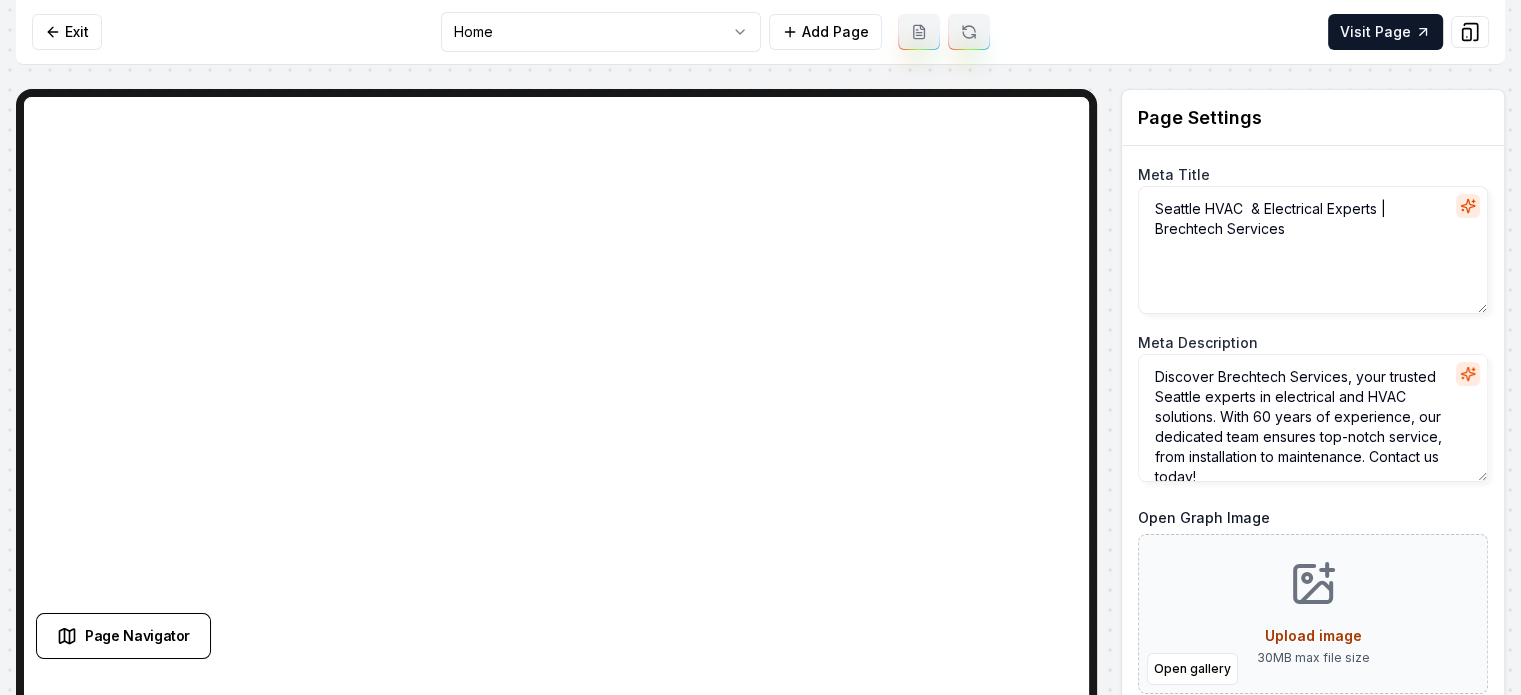 click on "Computer Required This feature is only available on a computer. Please switch to a computer to edit your site. Go back  Exit Home Add Page Visit Page  Page Navigator Page Settings Meta Title Seattle HVAC  & Electrical Experts | Brechtech Services Meta Description Discover Brechtech Services, your trusted Seattle experts in electrical and HVAC solutions. With 60 years of experience, our dedicated team ensures top-notch service, from installation to maintenance. Contact us today! Open Graph Image Open gallery Upload image 30  MB max file size Discard Changes Save Section Editor Unsupported section type /dashboard/sites/2e5e0e44-465a-4f1e-b6df-56fe6ba9a701/pages/159fdd1b-bbec-4663-810a-dbe34f1ce521 Made 293 formatting edits between lines 4 and 324" at bounding box center (760, 347) 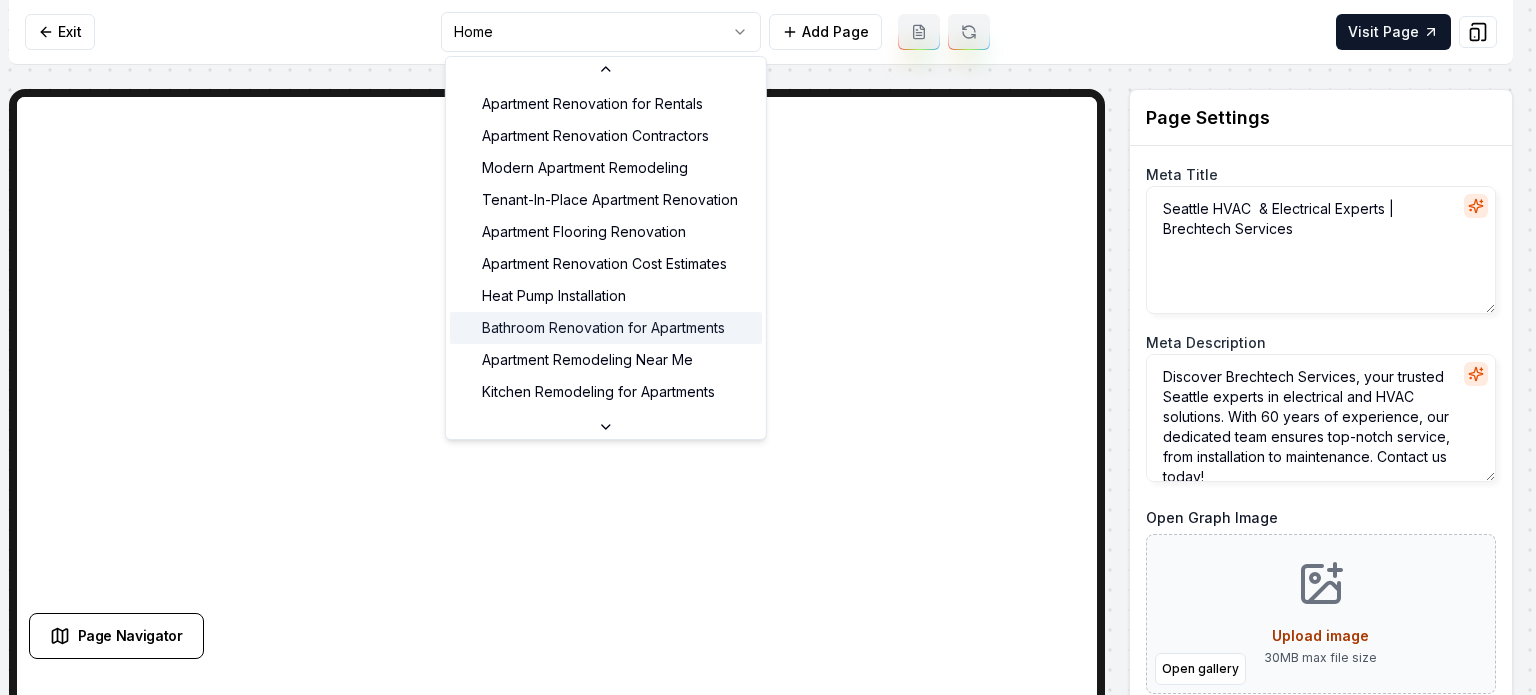 scroll, scrollTop: 0, scrollLeft: 0, axis: both 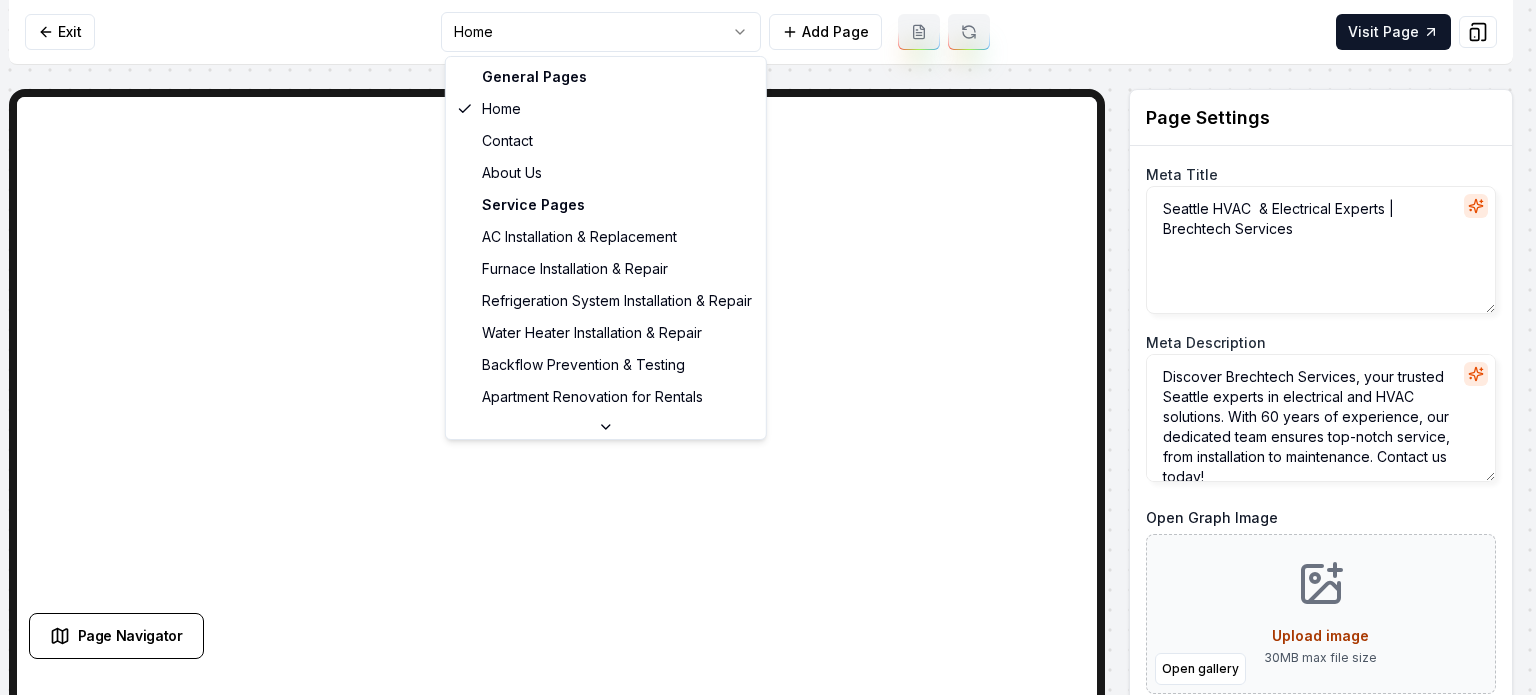 click on "Computer Required This feature is only available on a computer. Please switch to a computer to edit your site. Go back  Exit Home Add Page Visit Page  Page Navigator Page Settings Section Editor Header Brechtech Services: Your Trusted HVAC  & Electrical Partners Subheader Reliable, Efficient, and Local Expertise You Can Count On. Image Video Open gallery Custom buttons  off Your buttons will be based on the goals you set up. Discard Changes Save" at bounding box center (768, 347) 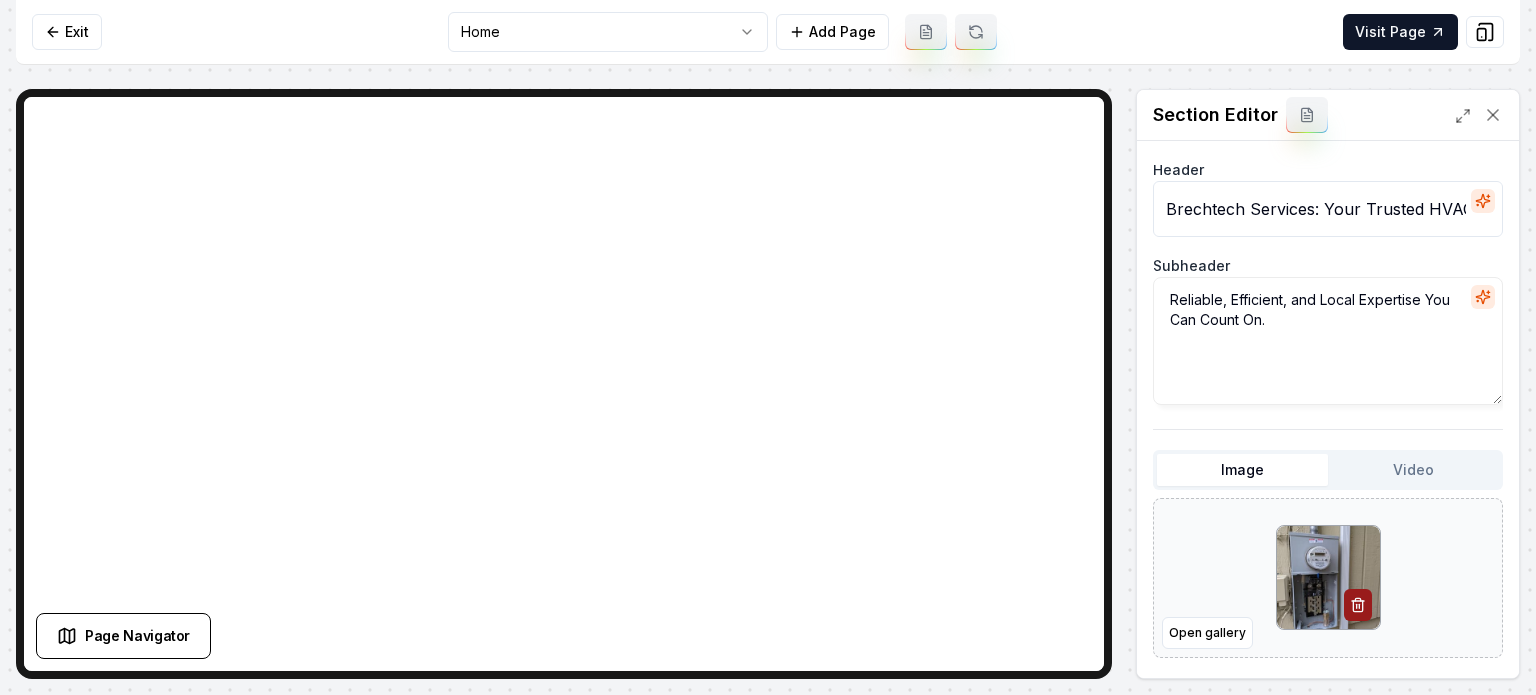 scroll, scrollTop: 0, scrollLeft: 173, axis: horizontal 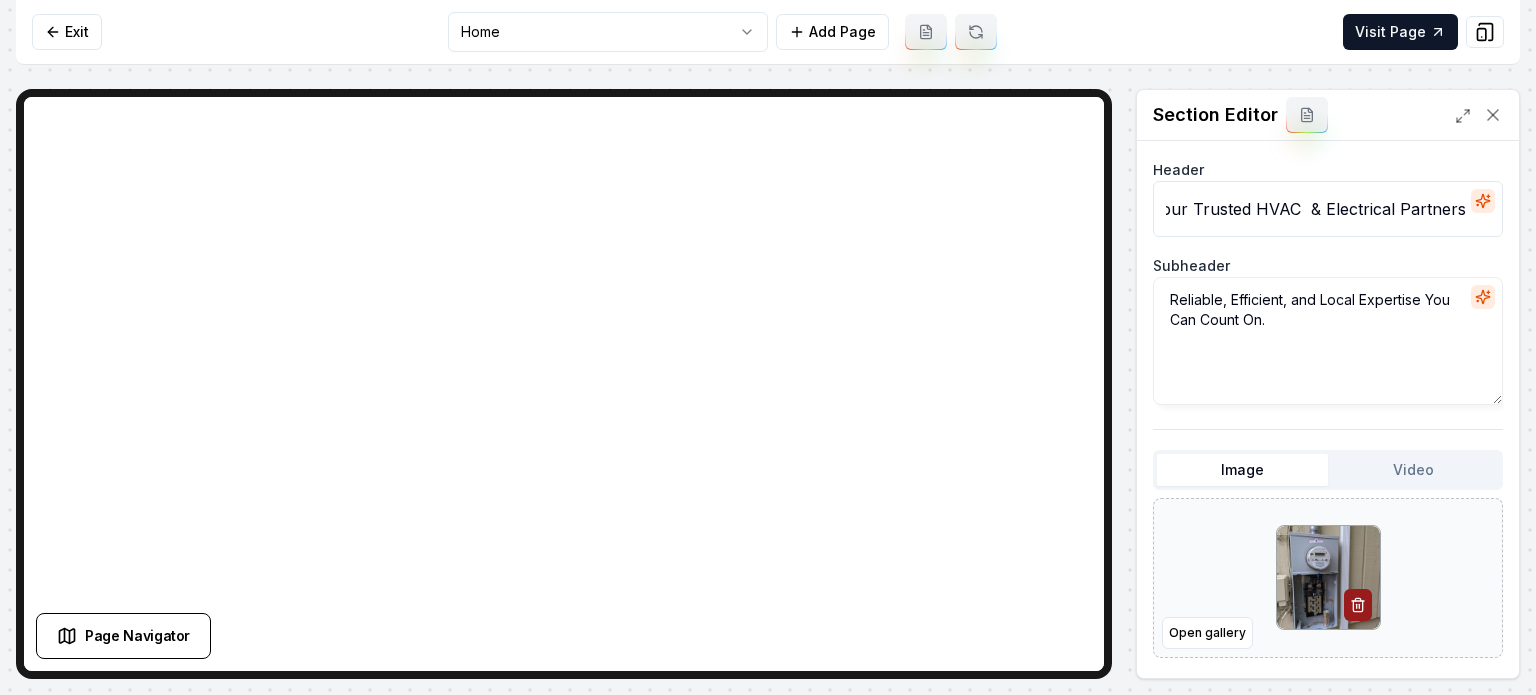 drag, startPoint x: 1316, startPoint y: 207, endPoint x: 1535, endPoint y: 175, distance: 221.32555 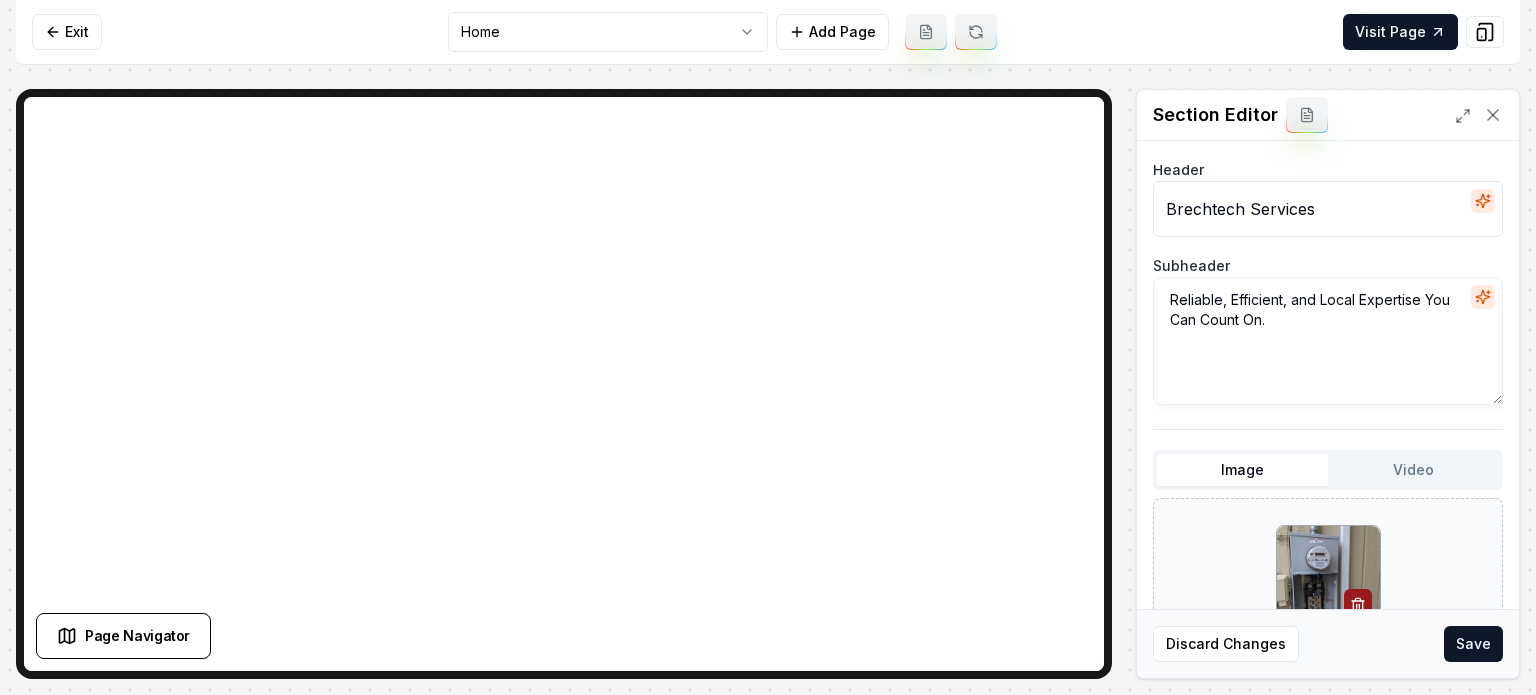 scroll, scrollTop: 0, scrollLeft: 0, axis: both 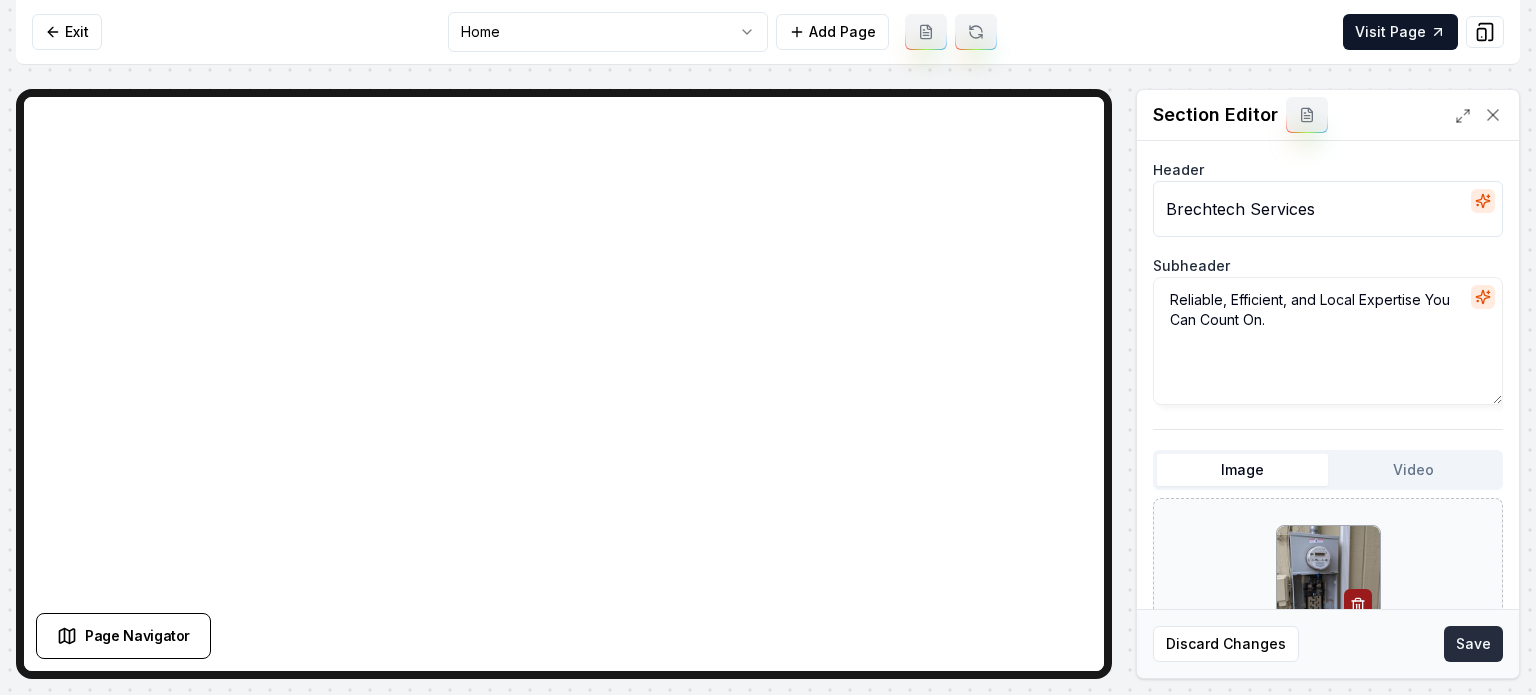 type on "Brechtech Services" 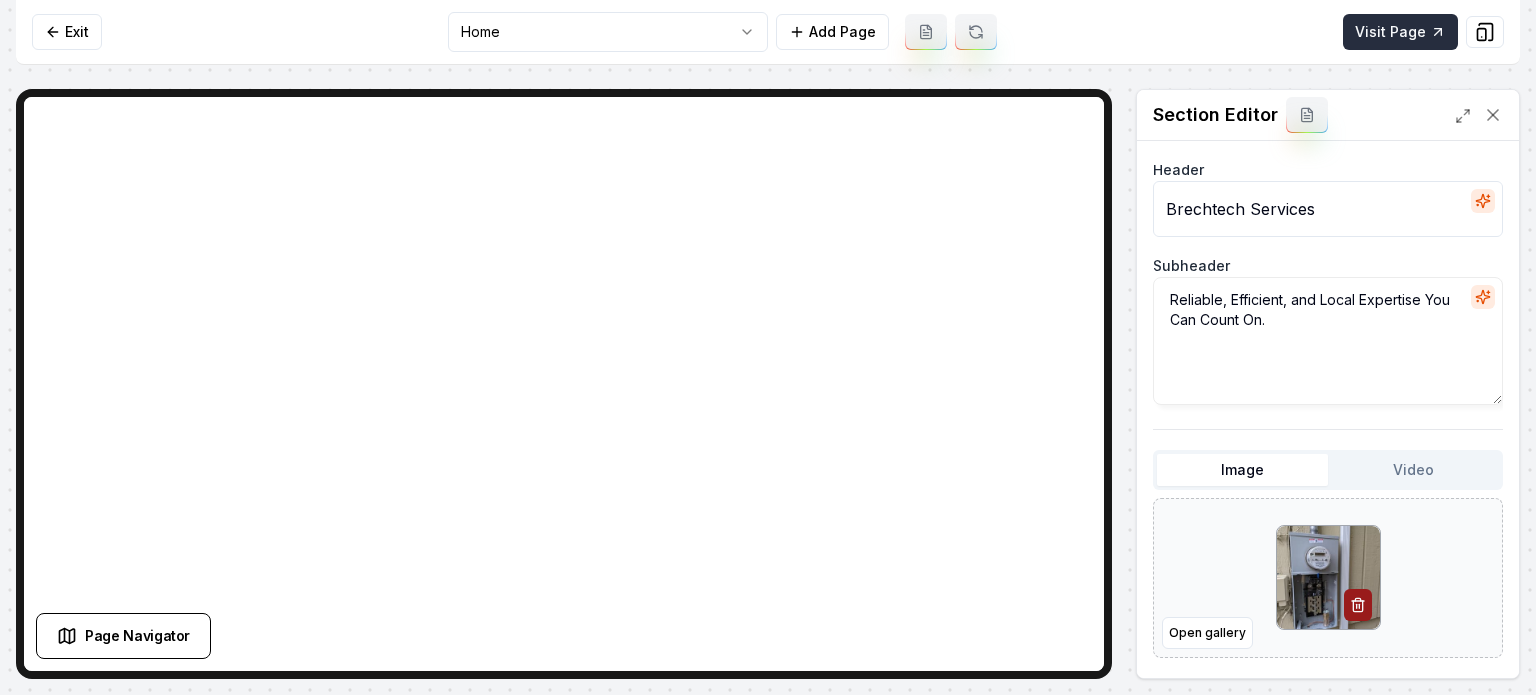 click on "Visit Page" at bounding box center (1400, 32) 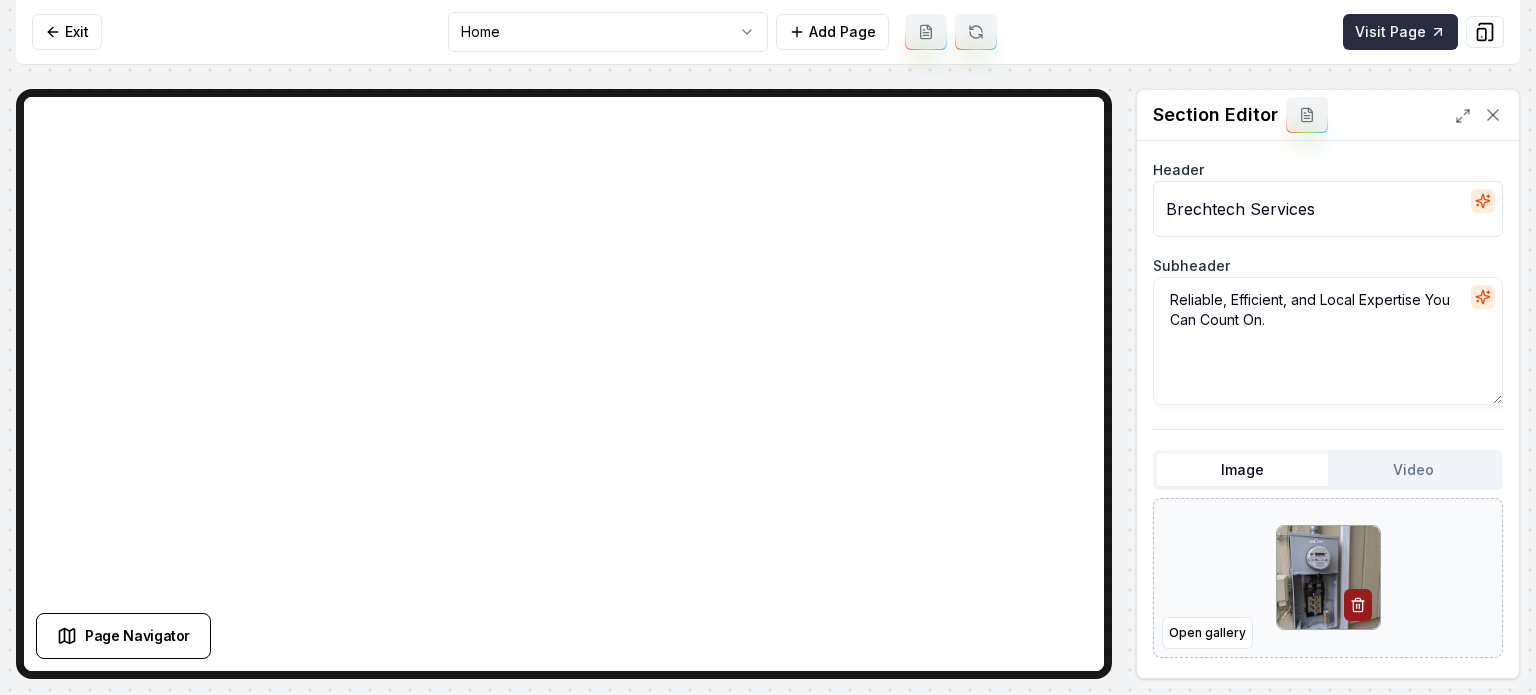 click on "Visit Page" at bounding box center [1400, 32] 